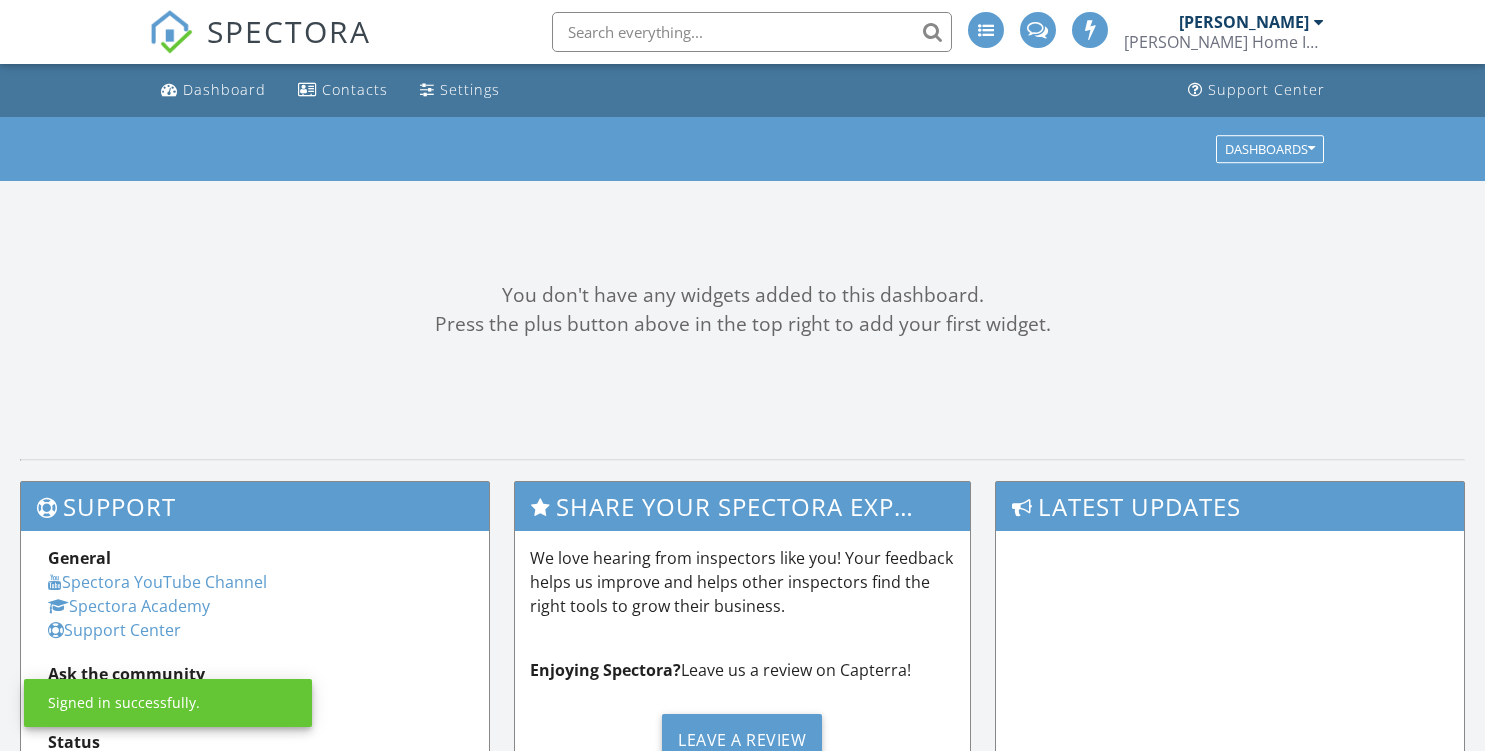 scroll, scrollTop: 0, scrollLeft: 0, axis: both 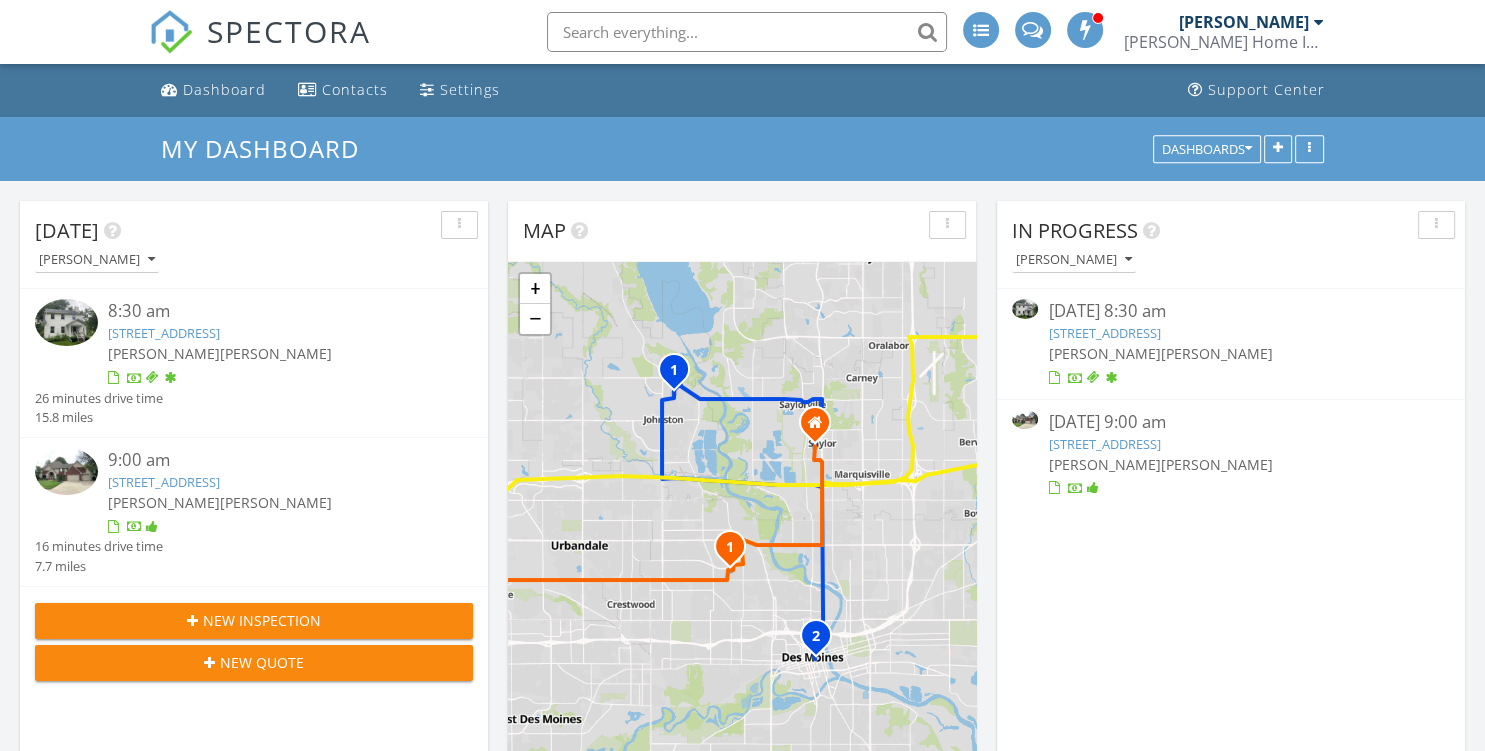 click on "2620 35th St, Des Moines, IA 50310" at bounding box center (1104, 333) 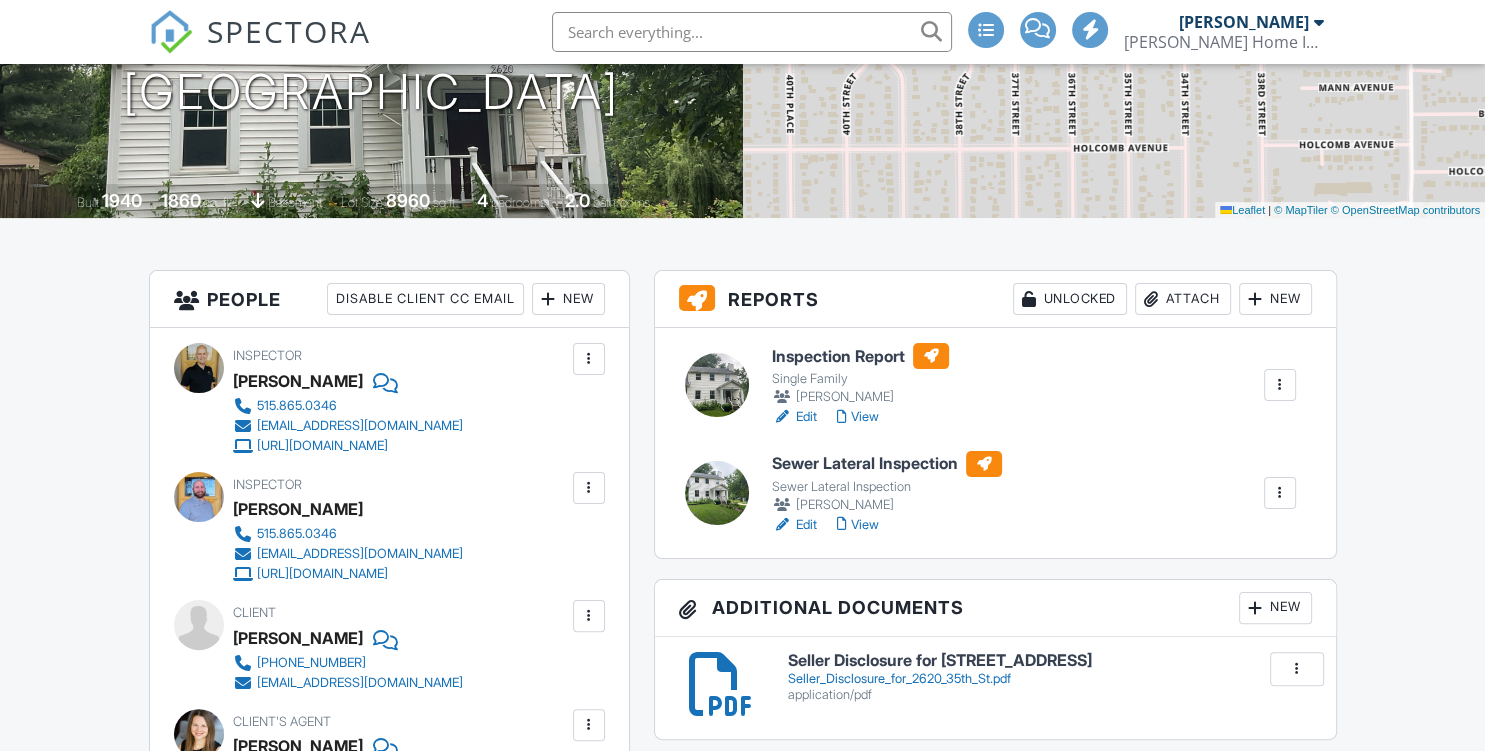 scroll, scrollTop: 317, scrollLeft: 0, axis: vertical 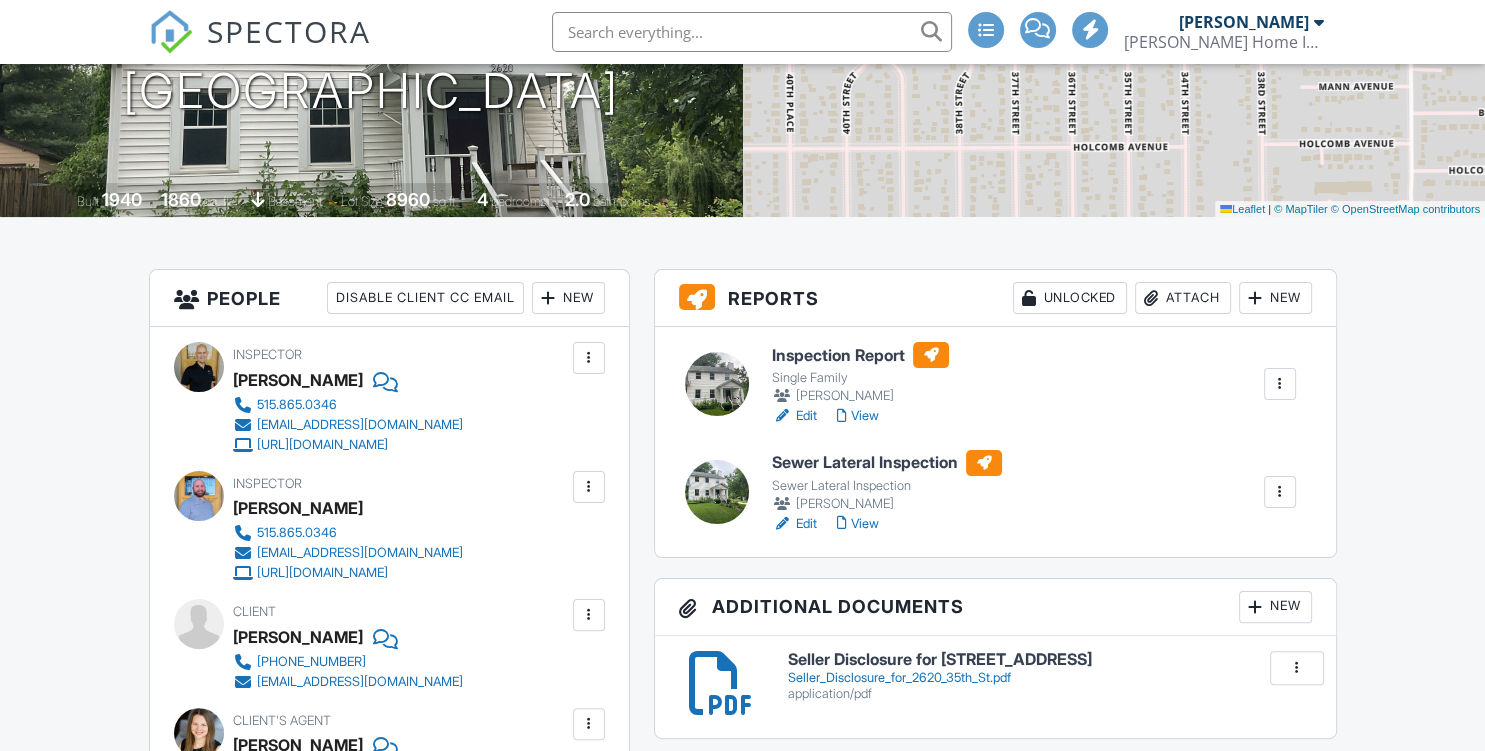 click on "Edit" at bounding box center (794, 524) 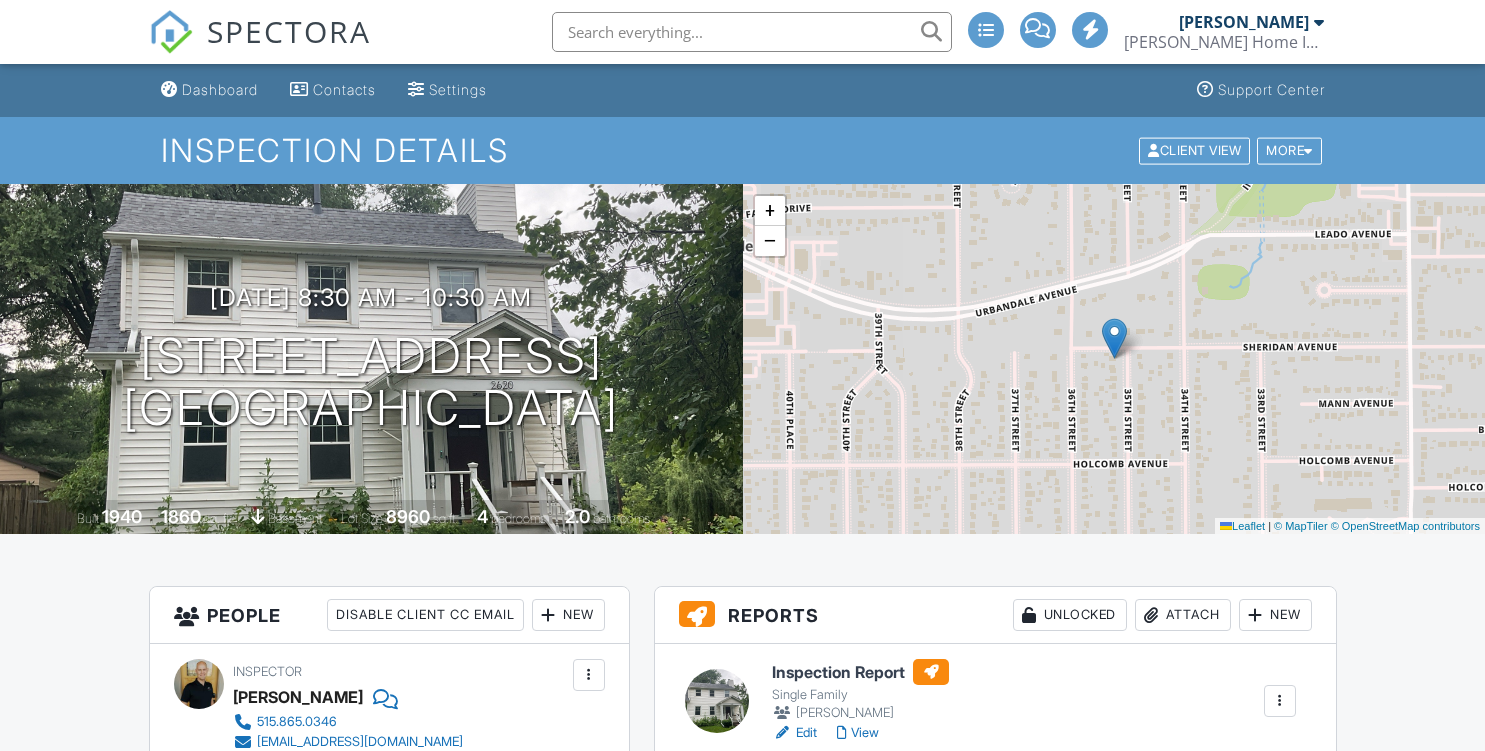 scroll, scrollTop: 316, scrollLeft: 0, axis: vertical 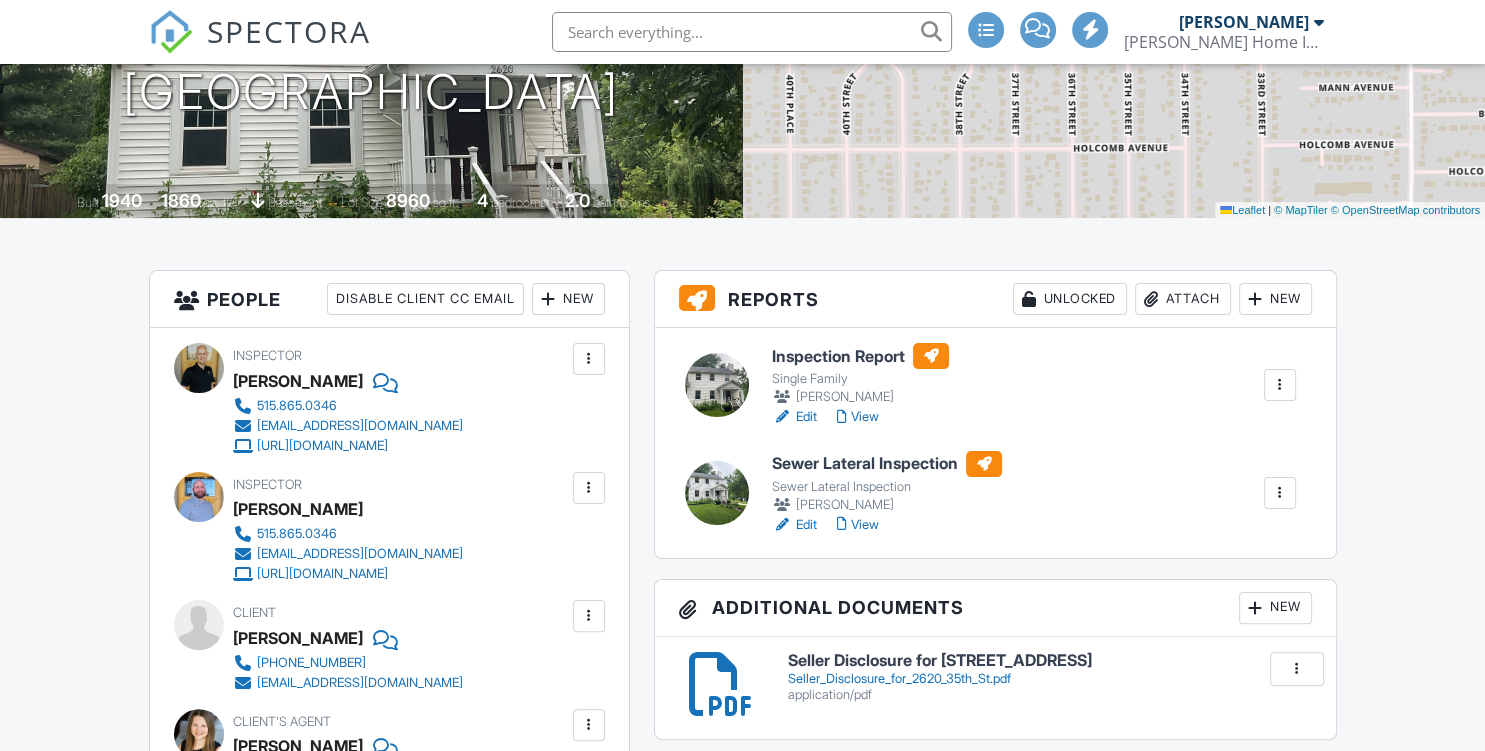 click on "Seller_Disclosure_for_2620_35th_St.pdf" at bounding box center [1050, 679] 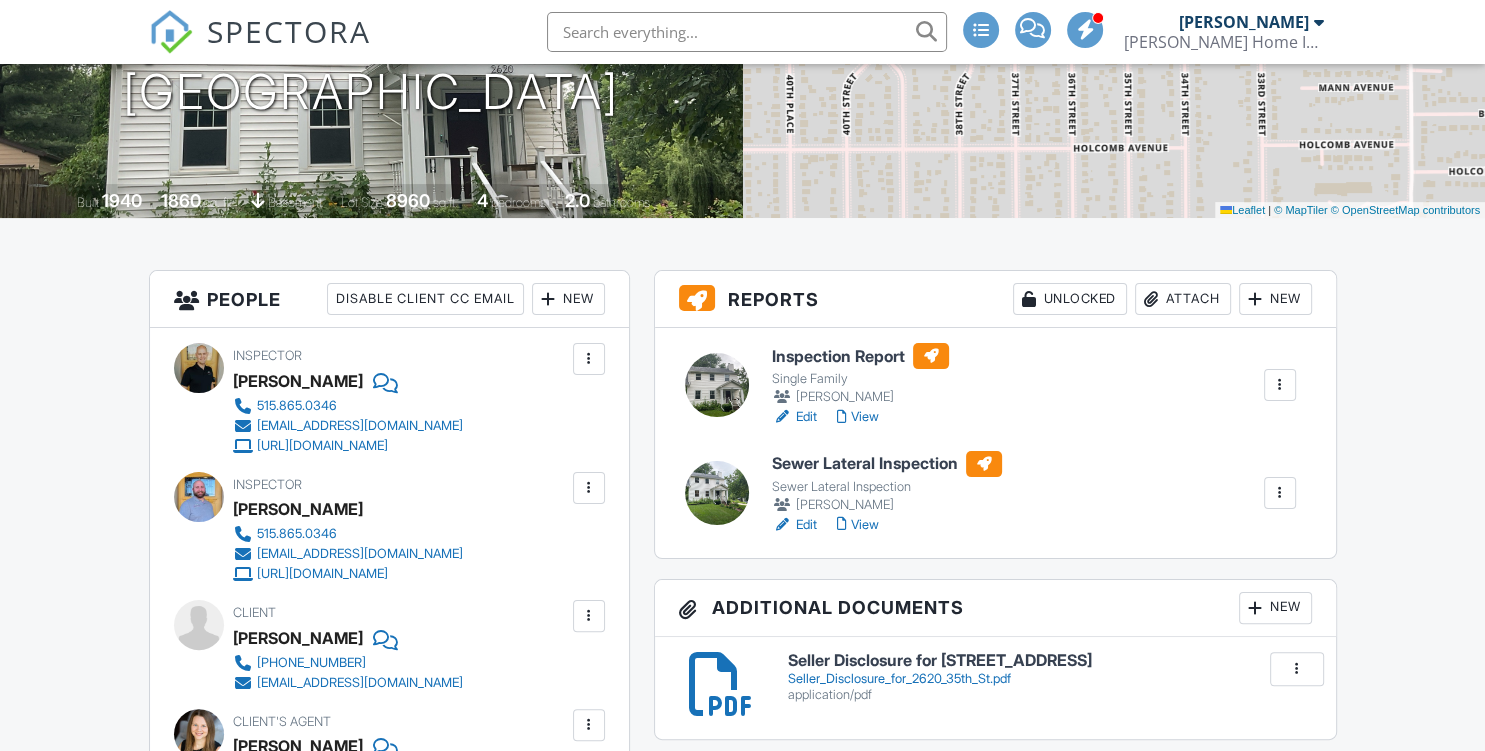 drag, startPoint x: 802, startPoint y: 527, endPoint x: 794, endPoint y: 506, distance: 22.472204 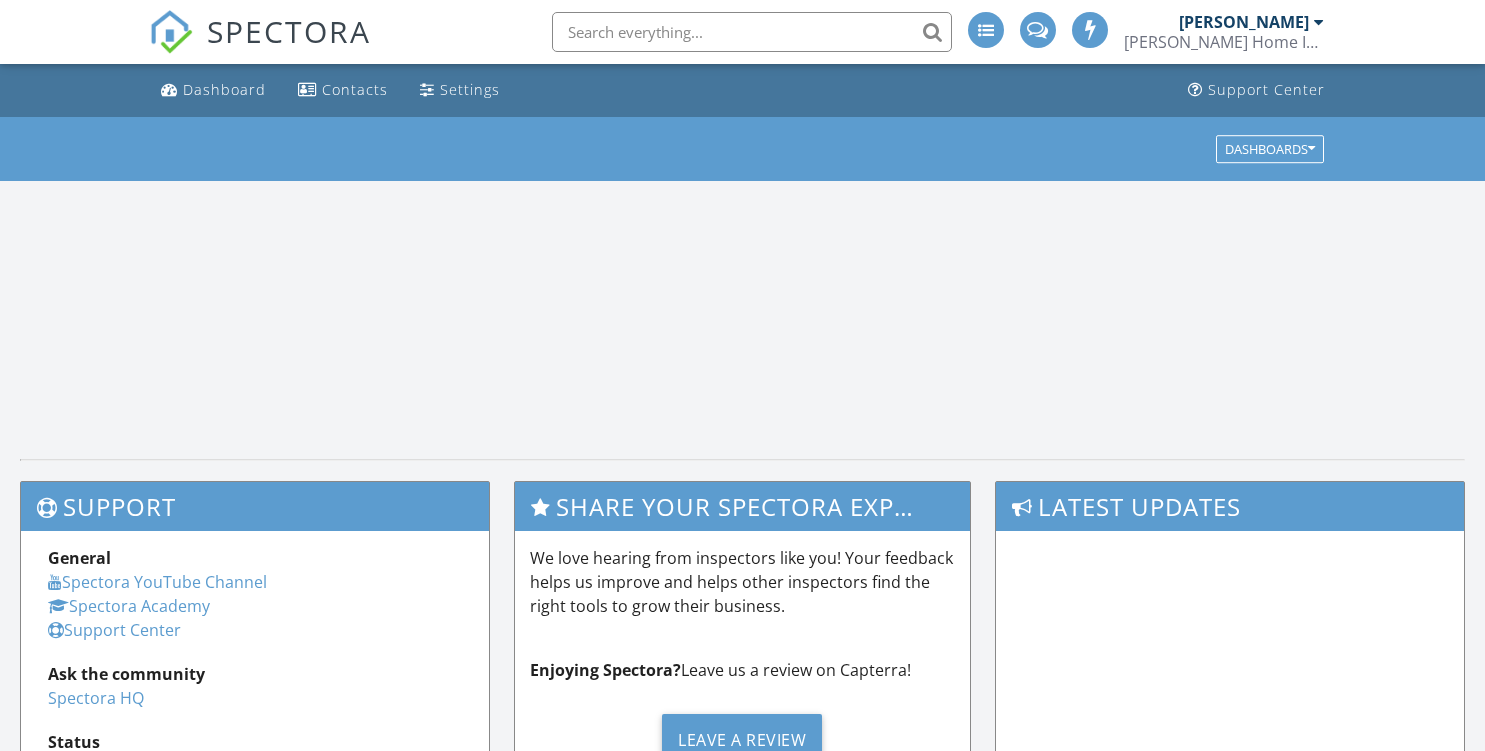 scroll, scrollTop: 0, scrollLeft: 0, axis: both 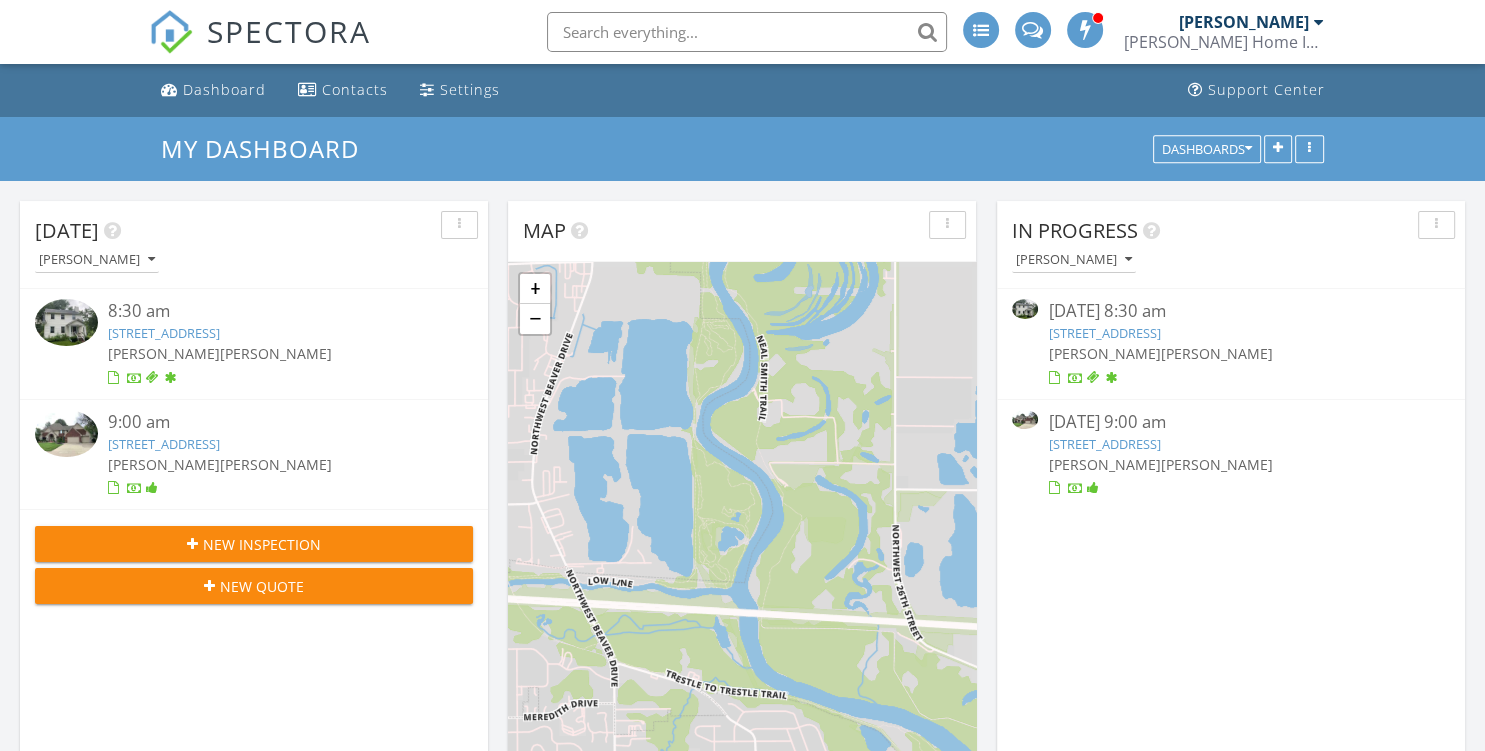 click on "[STREET_ADDRESS]" at bounding box center (1104, 333) 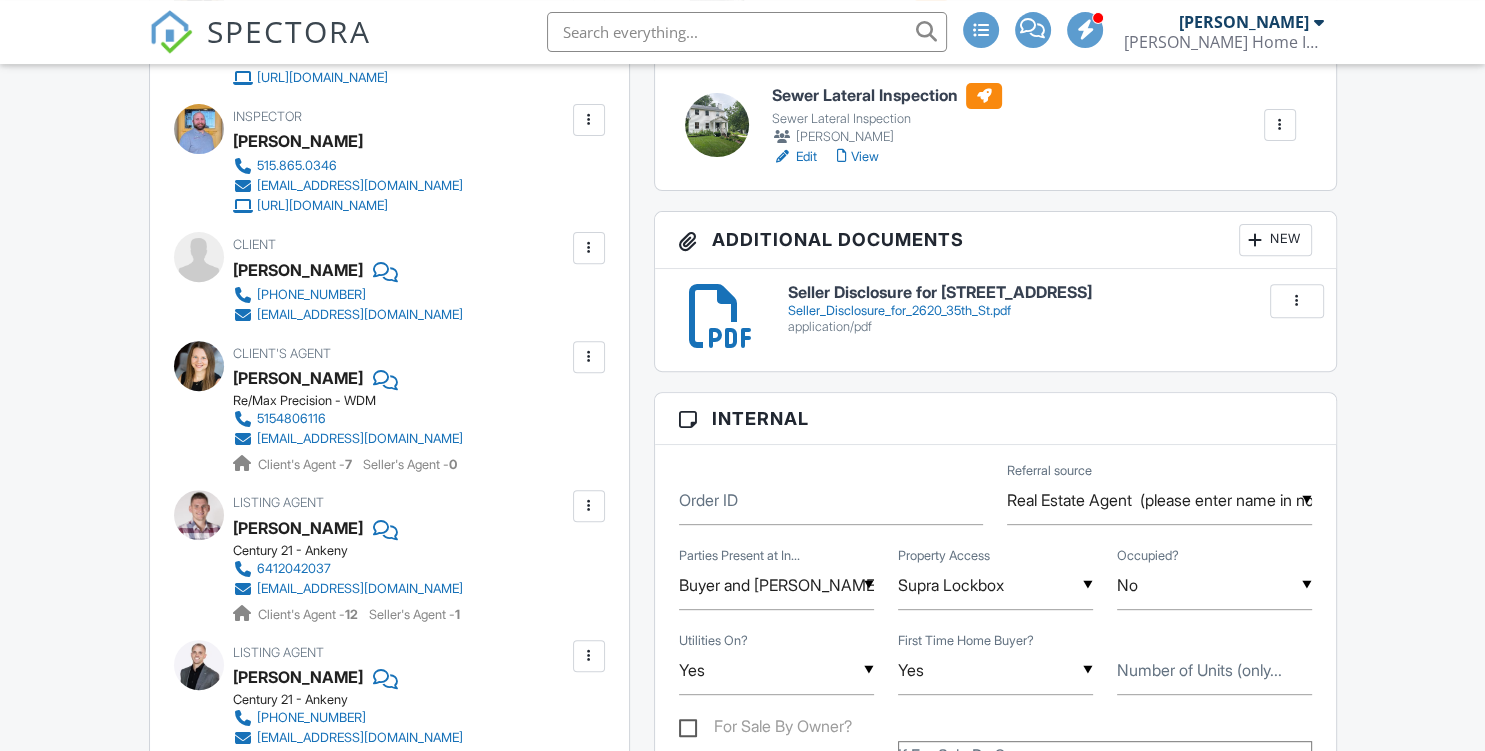 scroll, scrollTop: 528, scrollLeft: 0, axis: vertical 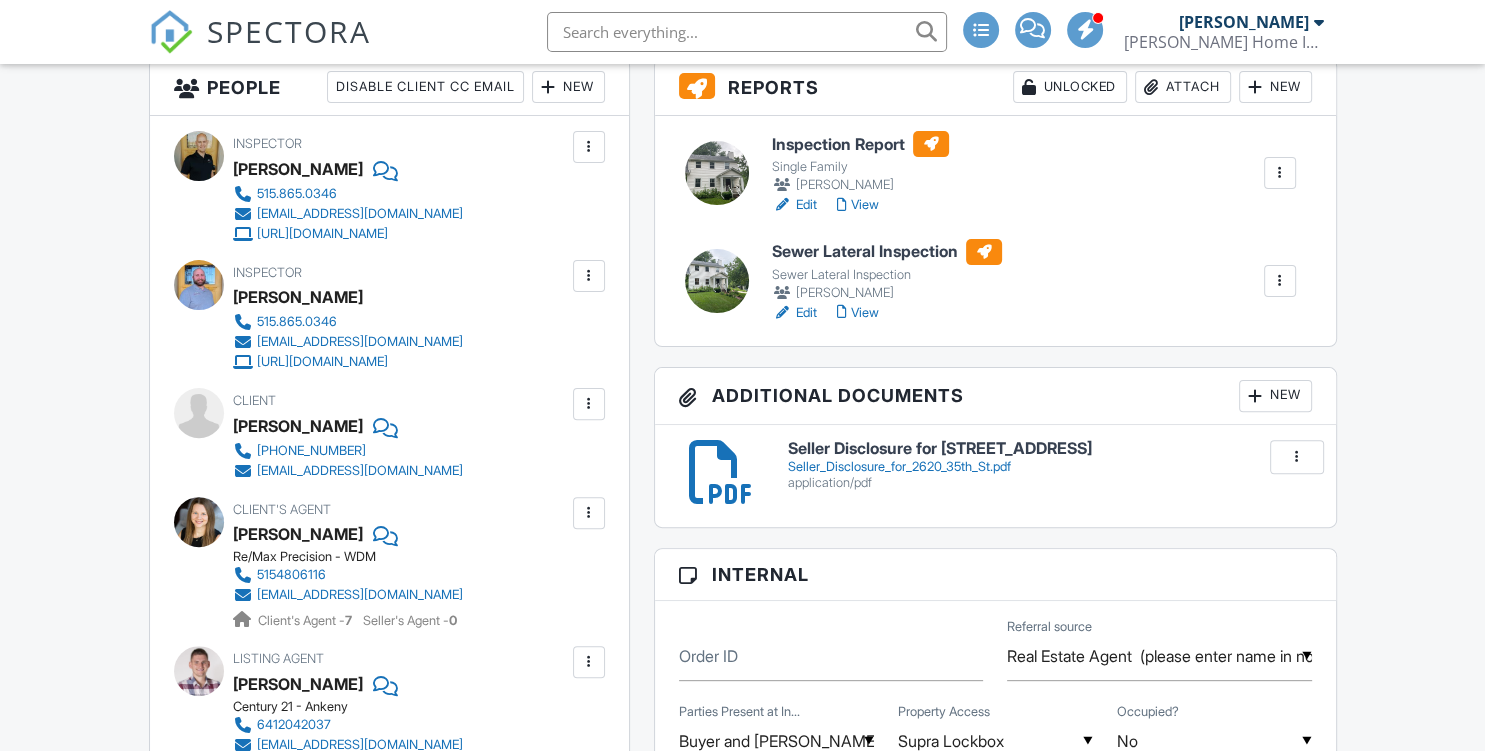 click on "Edit" at bounding box center (794, 313) 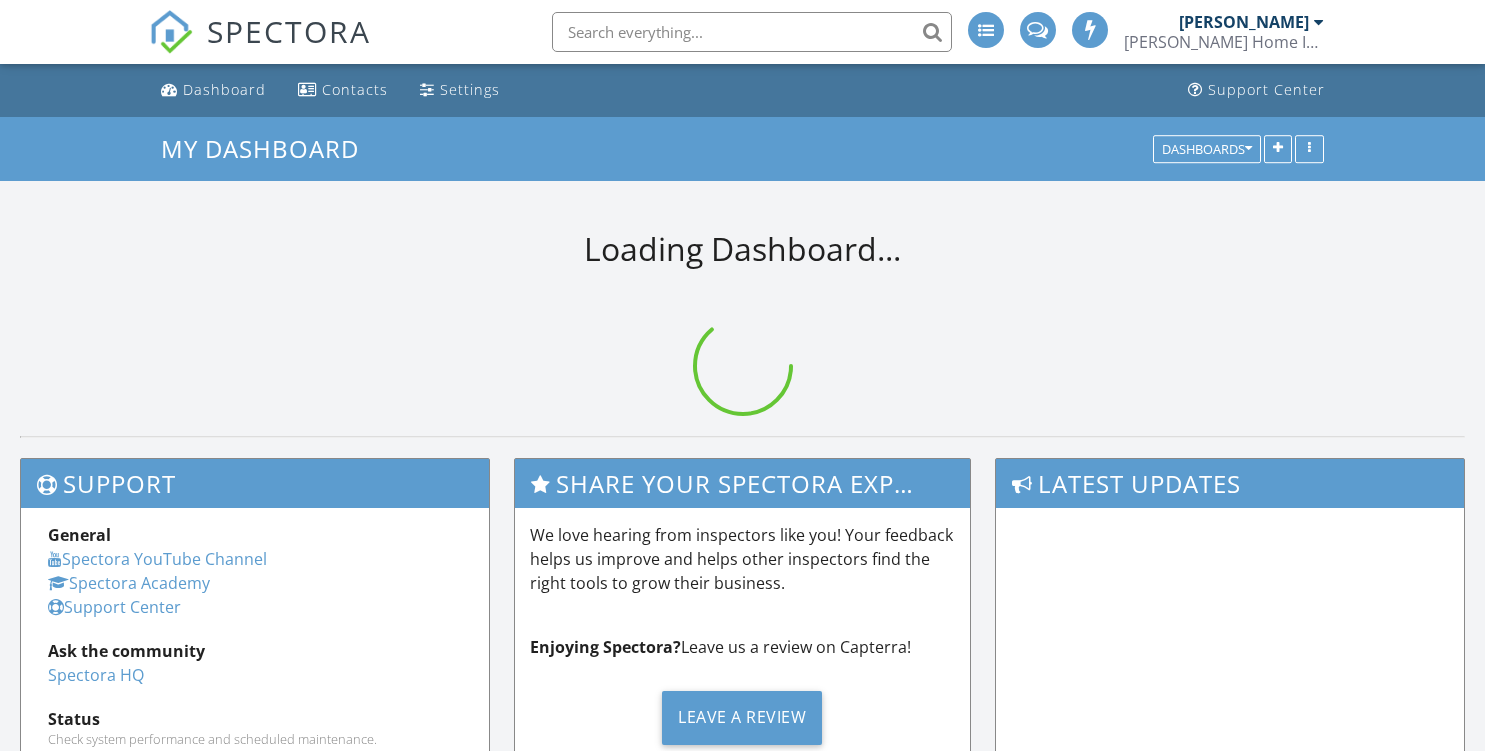 scroll, scrollTop: 0, scrollLeft: 0, axis: both 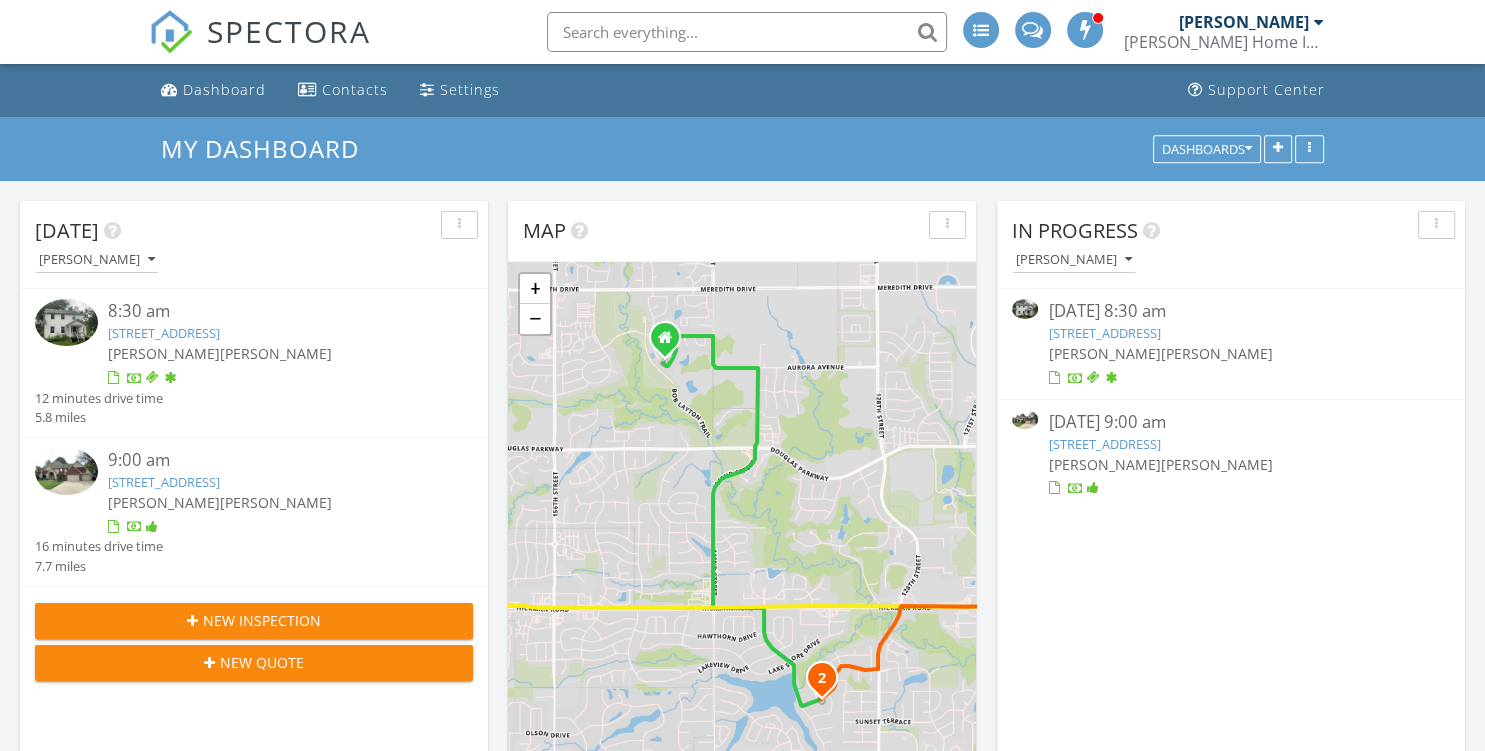 click on "[STREET_ADDRESS]" at bounding box center (1104, 333) 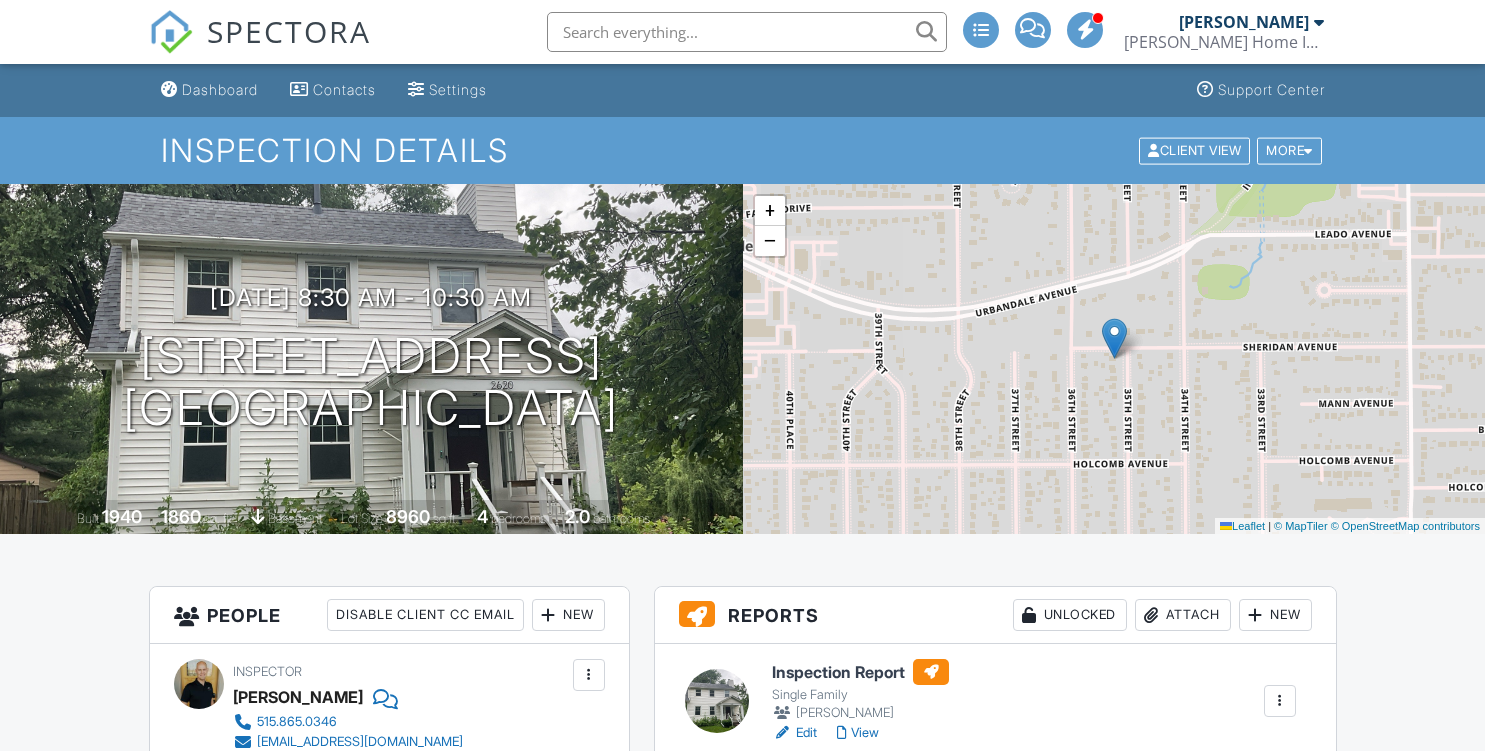 scroll, scrollTop: 0, scrollLeft: 0, axis: both 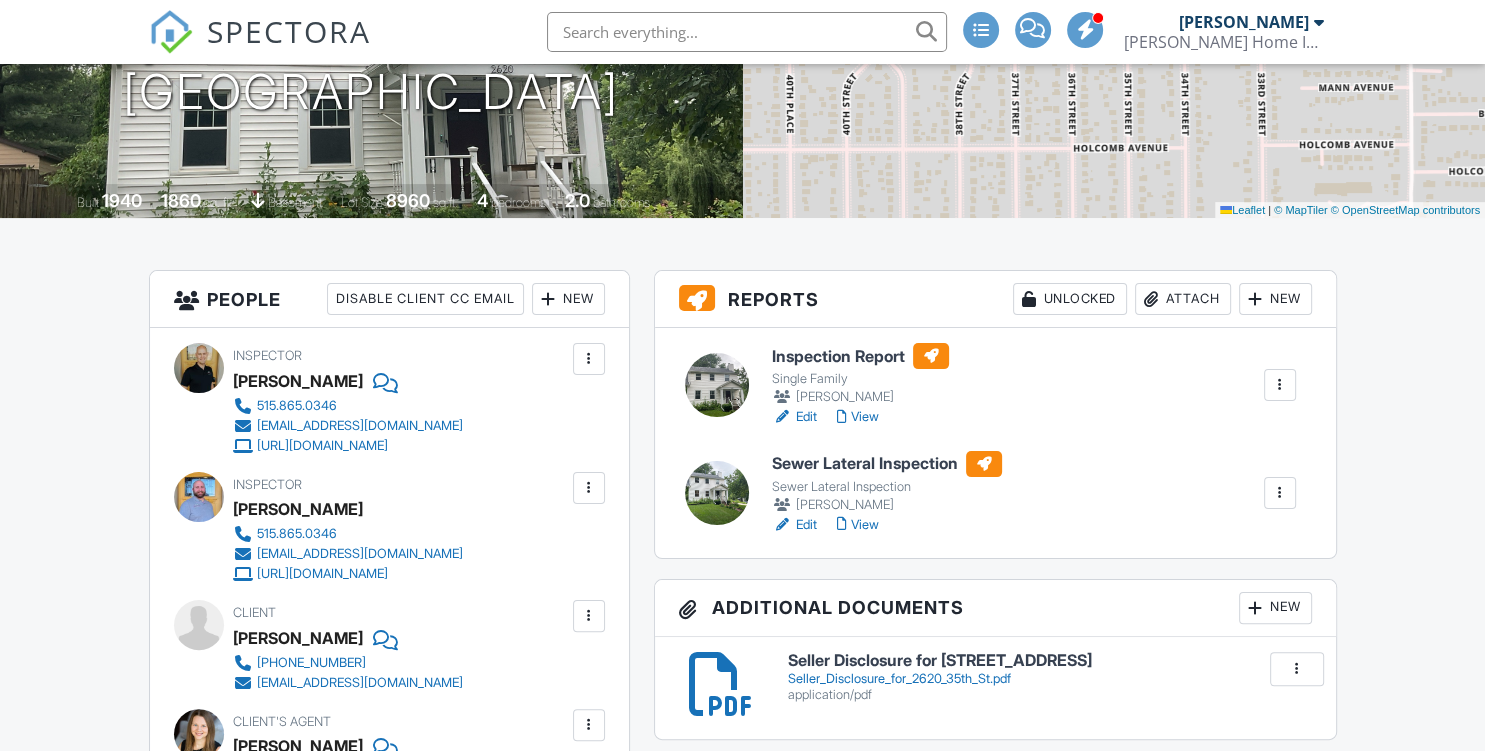 click on "View" at bounding box center [858, 525] 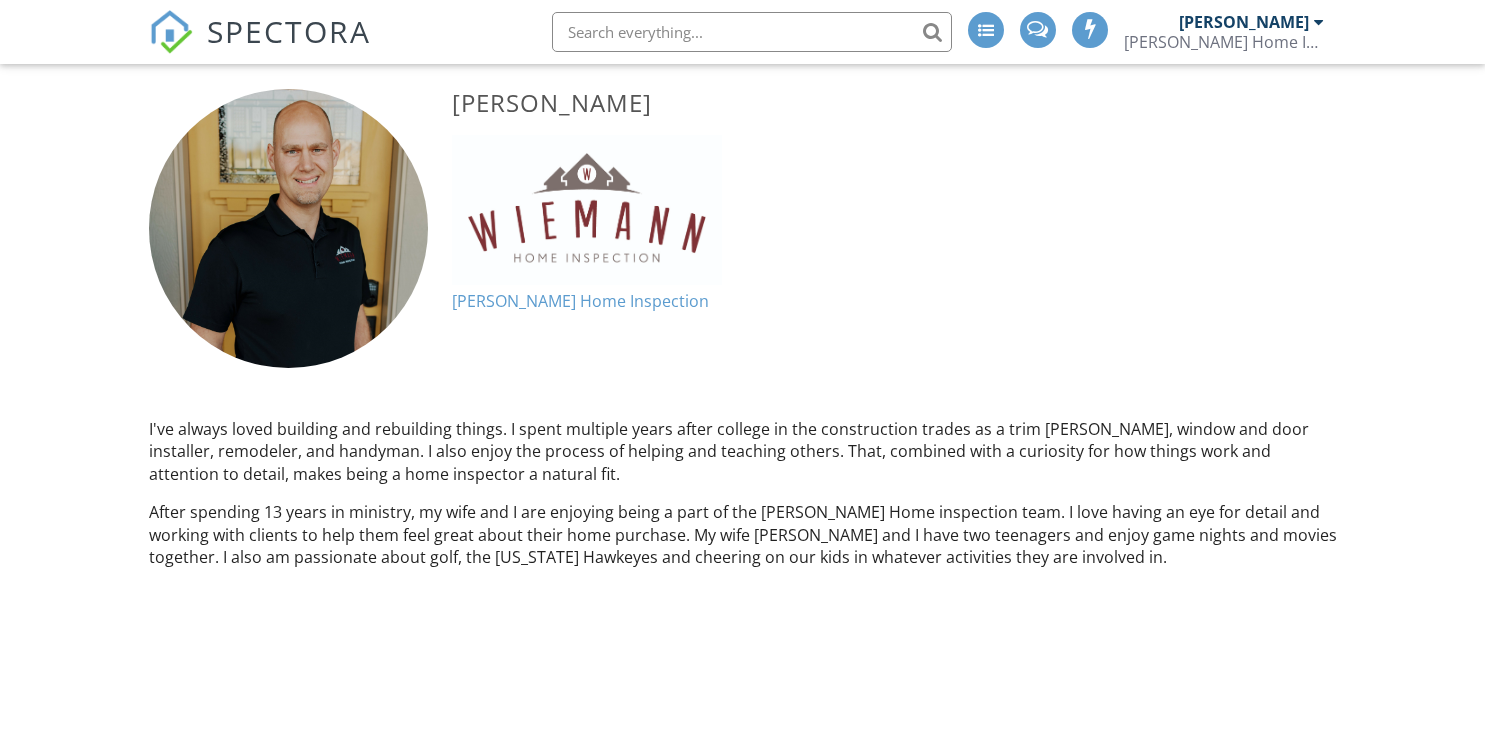 scroll, scrollTop: 0, scrollLeft: 0, axis: both 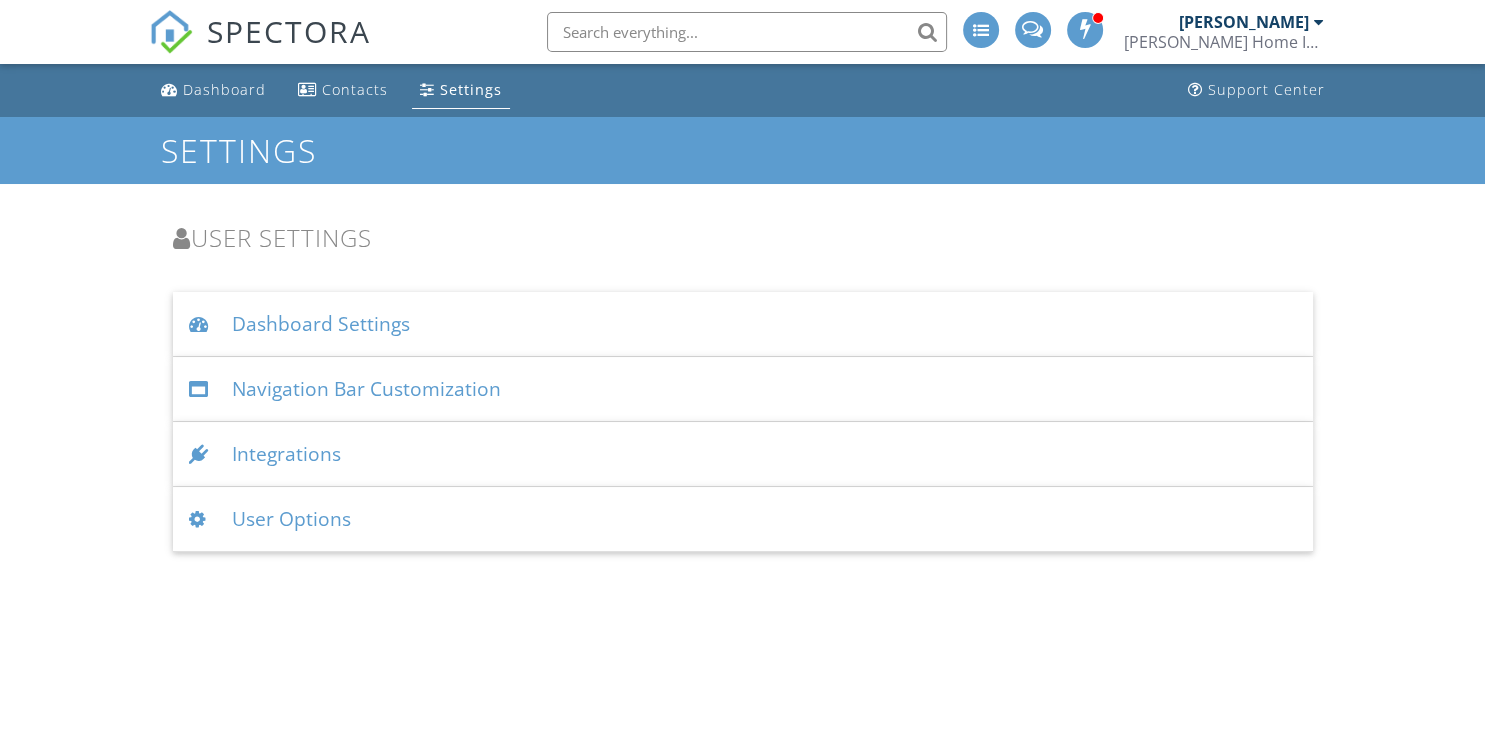 click on "User Options" at bounding box center (743, 519) 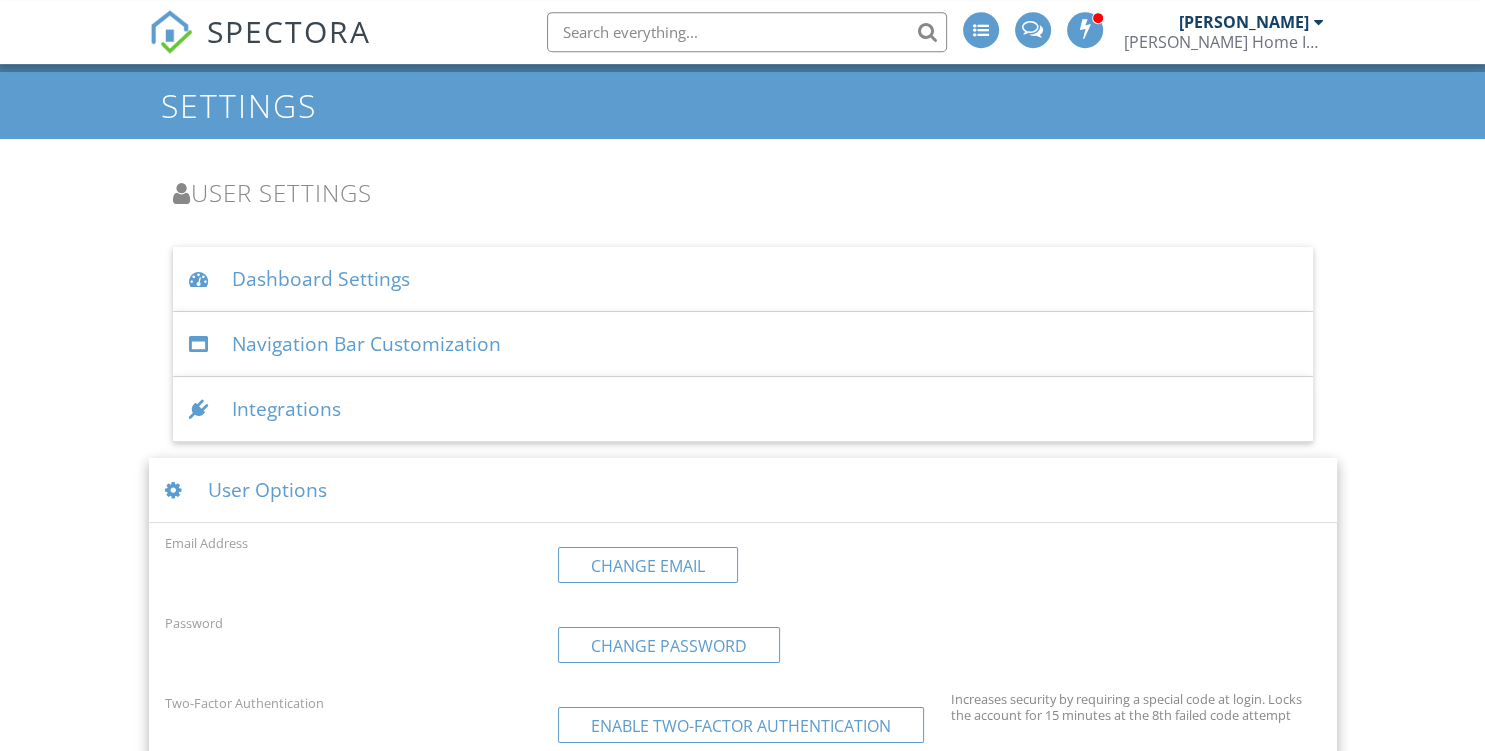 scroll, scrollTop: 0, scrollLeft: 0, axis: both 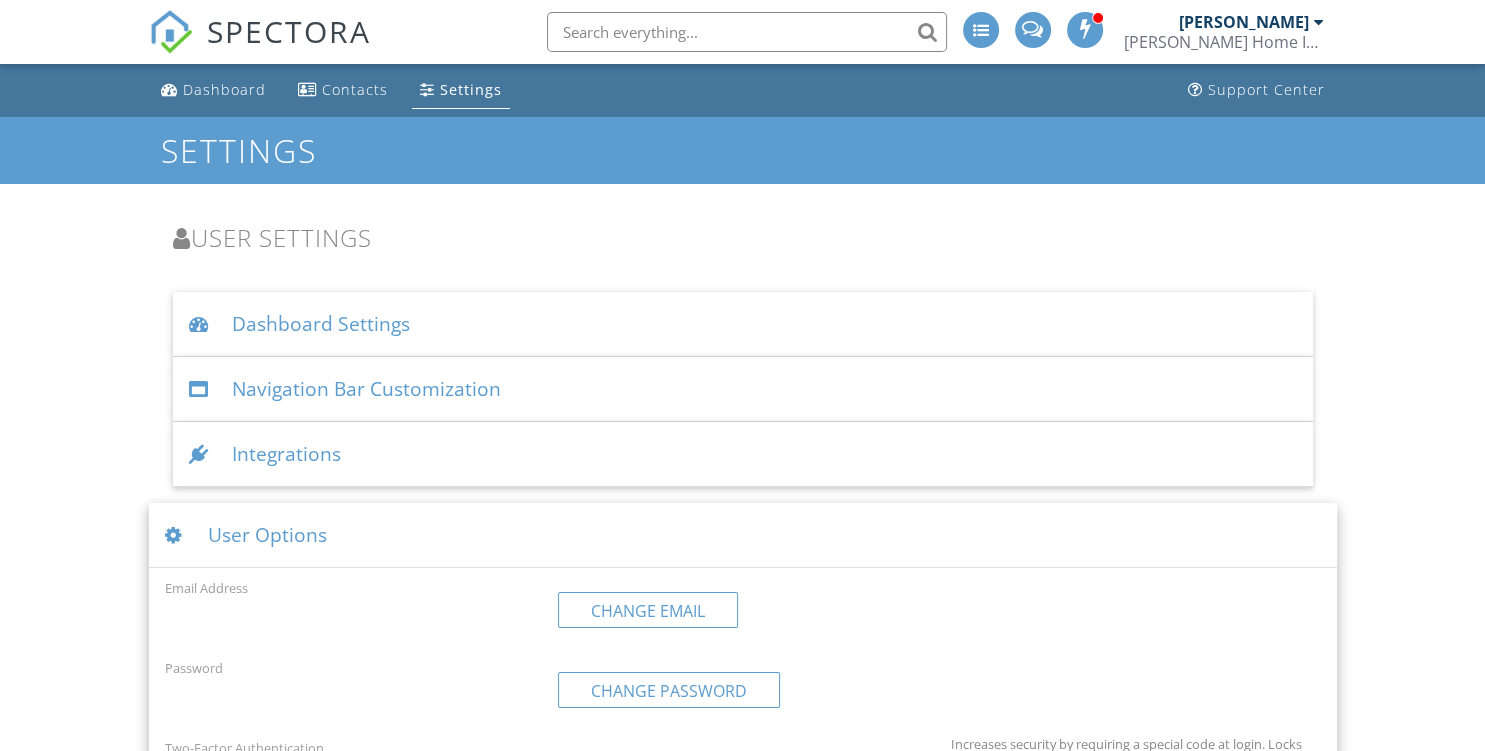 click on "Dashboard Settings" at bounding box center [743, 324] 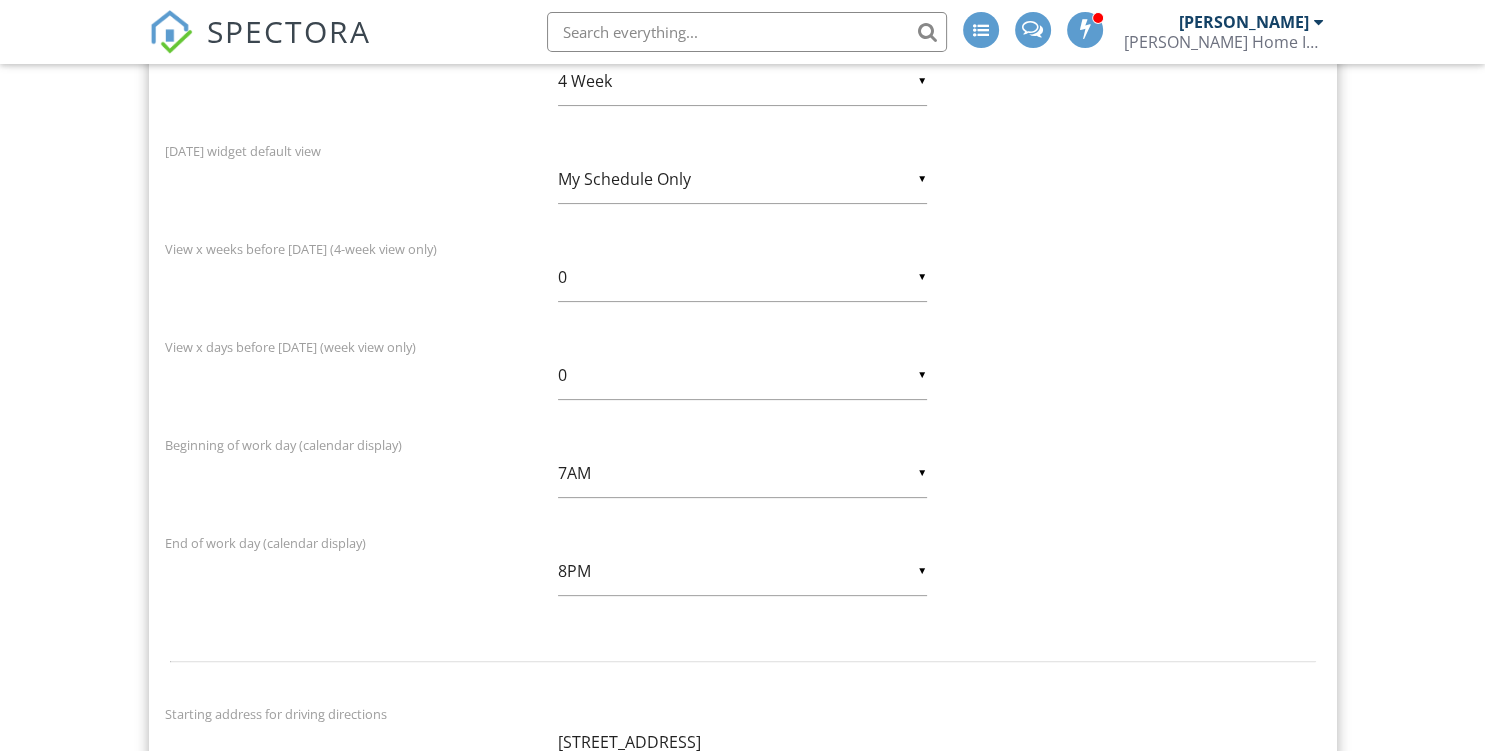 scroll, scrollTop: 0, scrollLeft: 0, axis: both 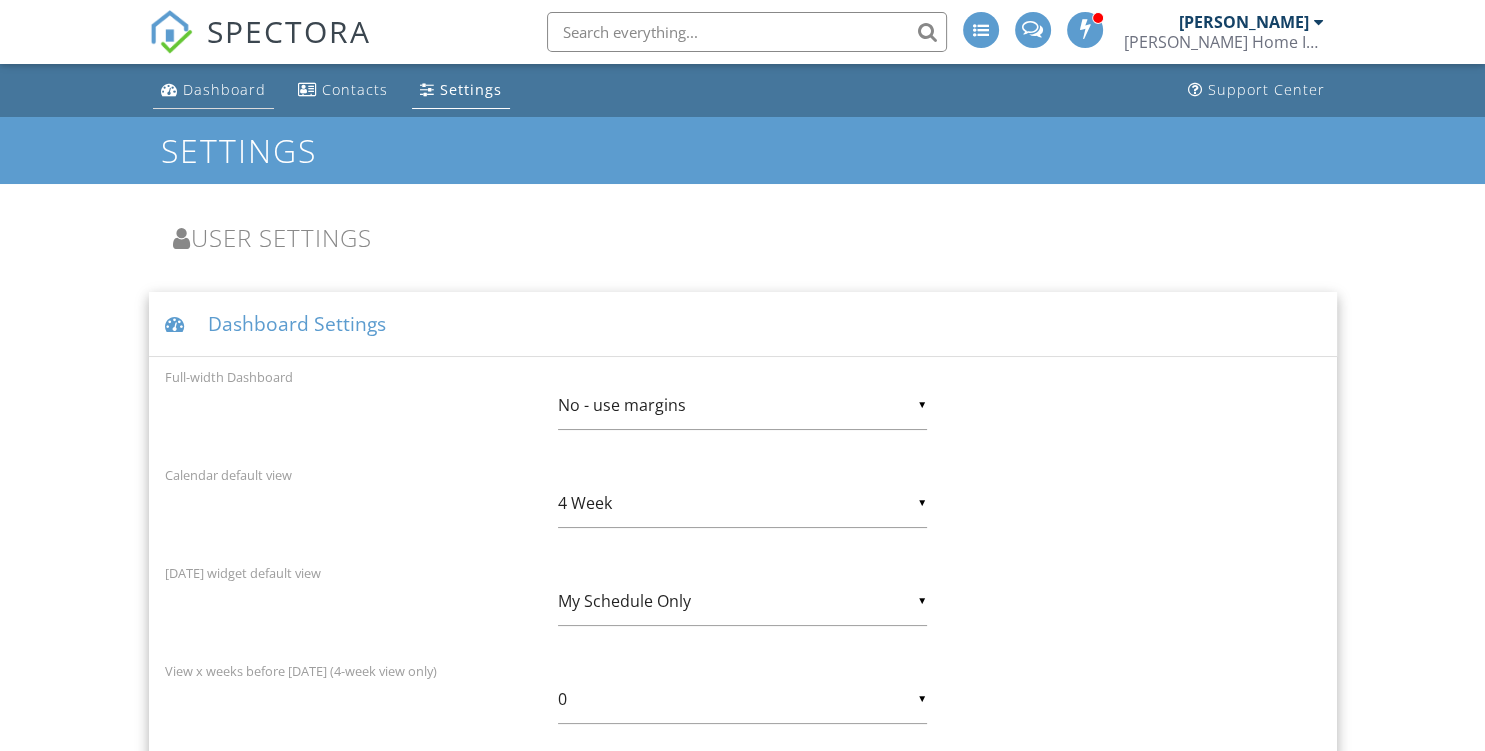 click on "Dashboard" at bounding box center (224, 89) 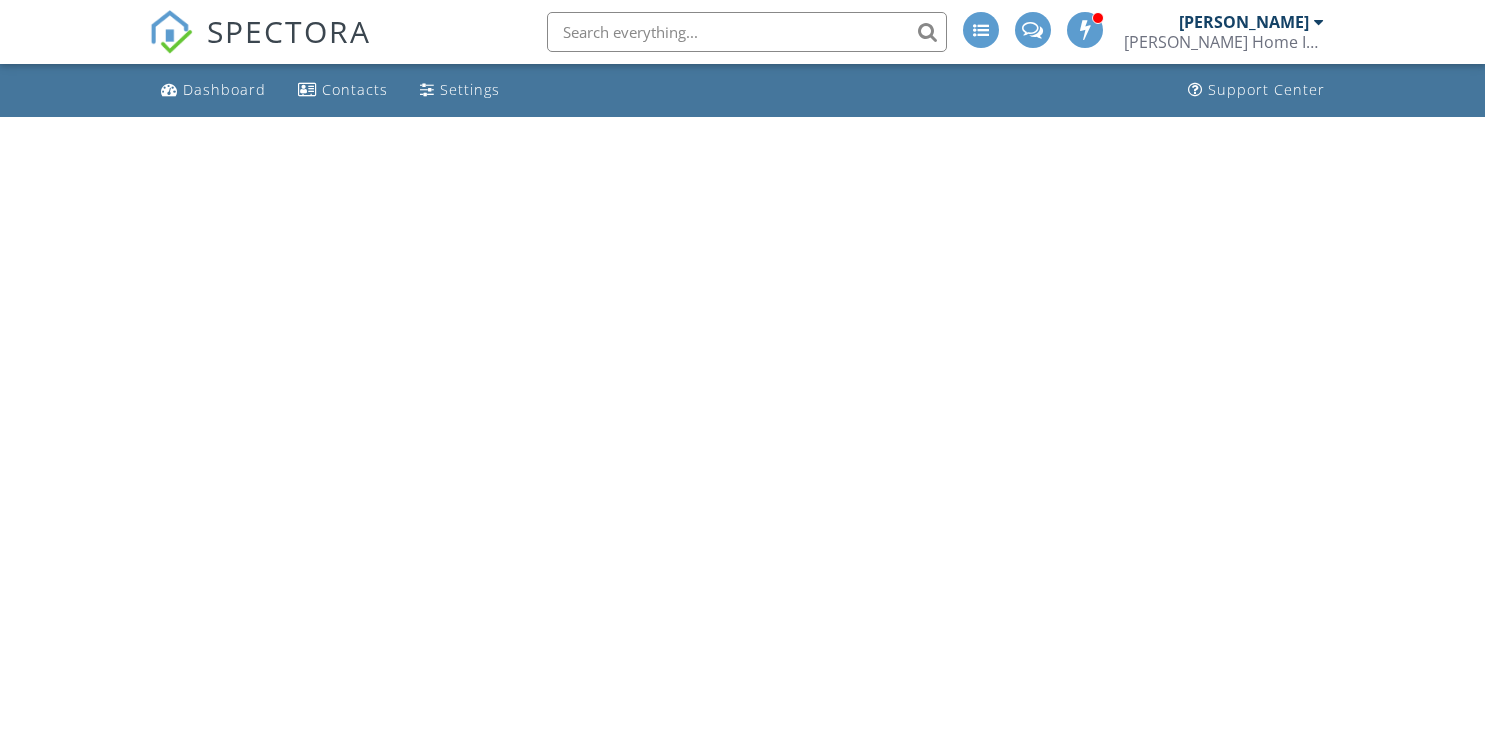 scroll, scrollTop: 0, scrollLeft: 0, axis: both 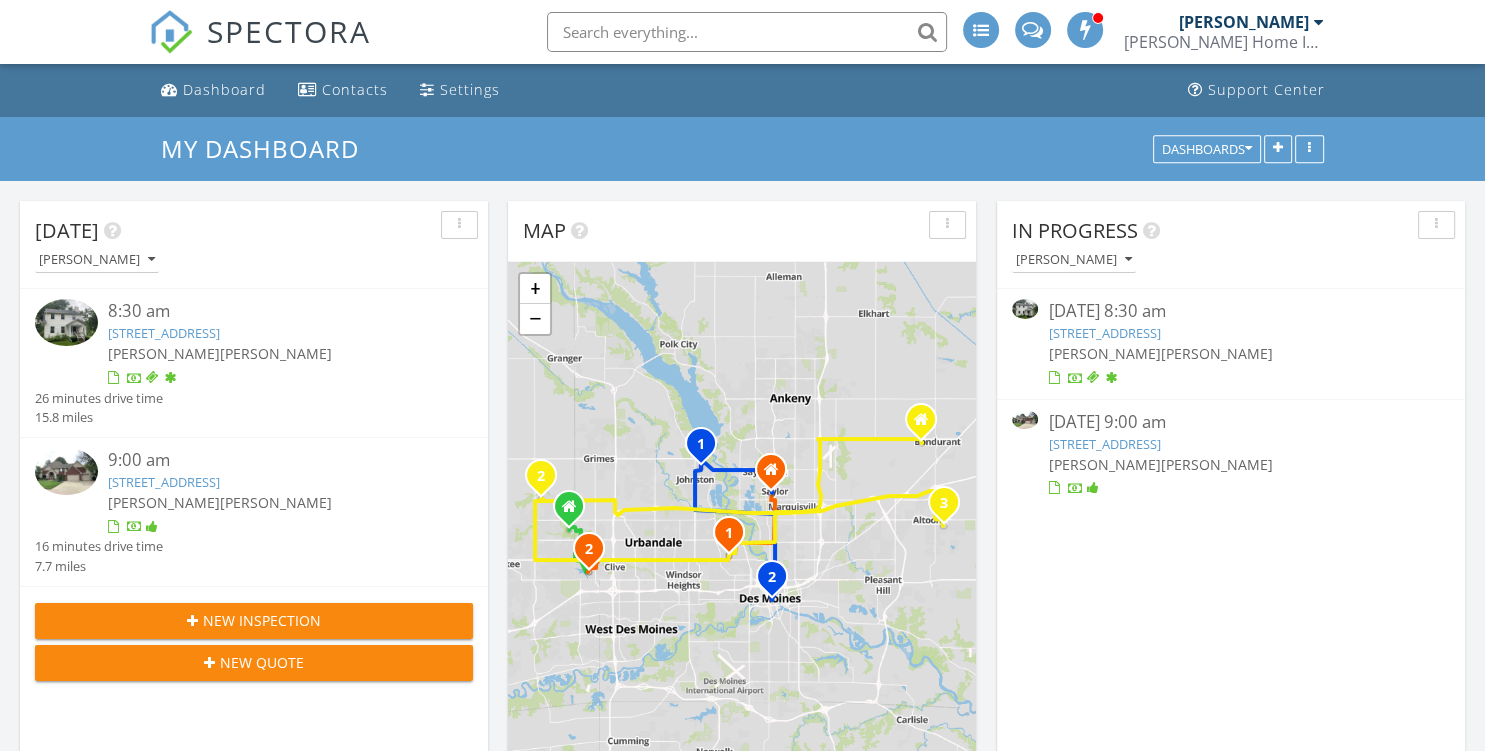 click on "[STREET_ADDRESS]" at bounding box center [1104, 333] 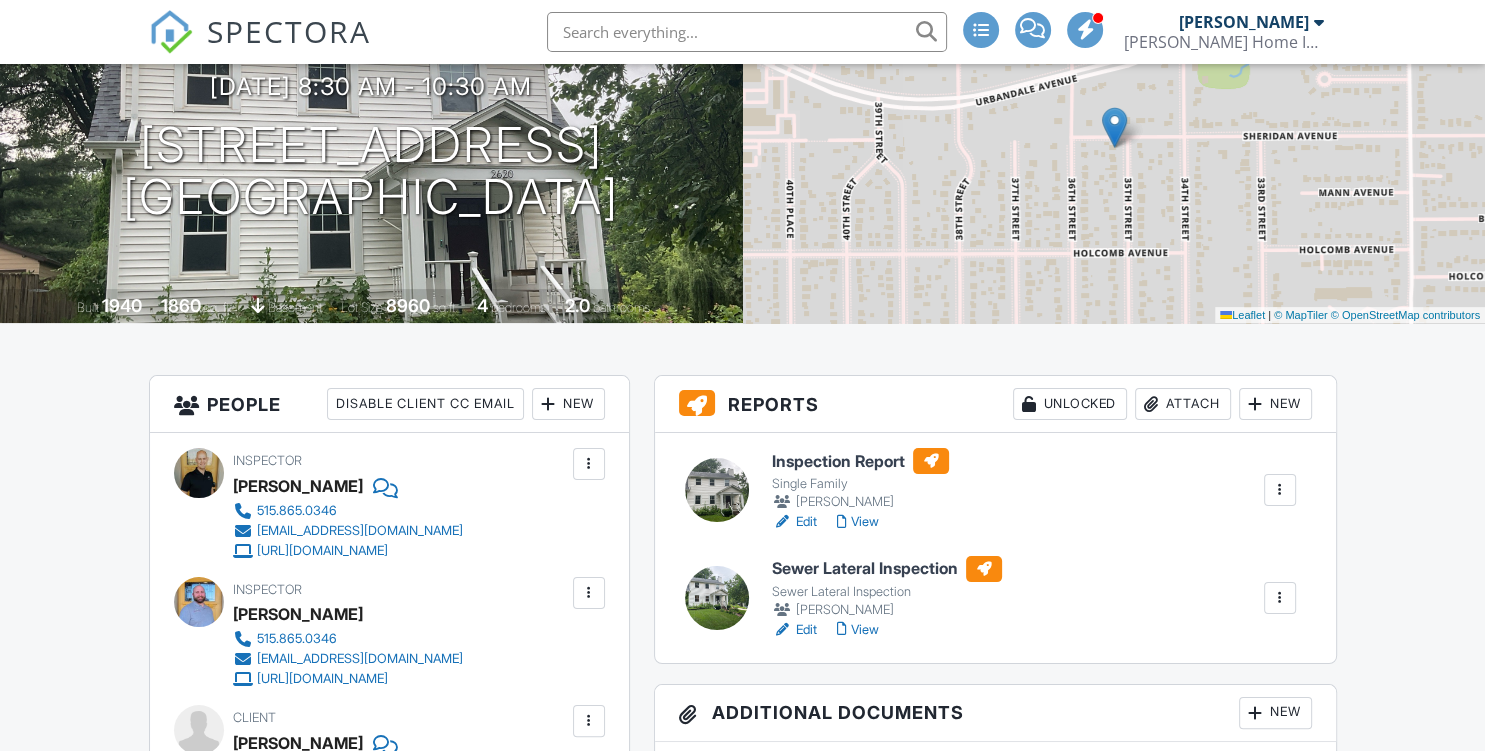 scroll, scrollTop: 422, scrollLeft: 0, axis: vertical 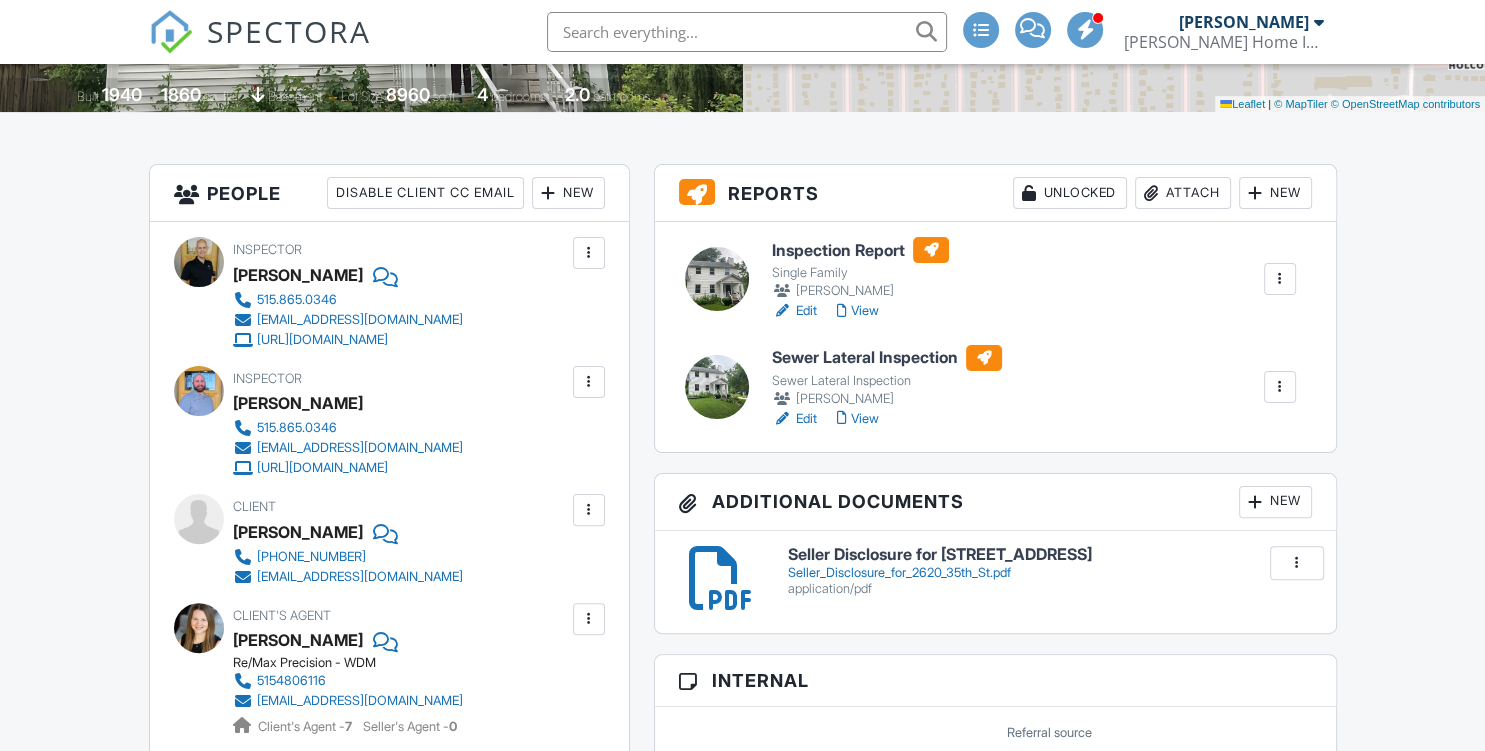 click at bounding box center (589, 382) 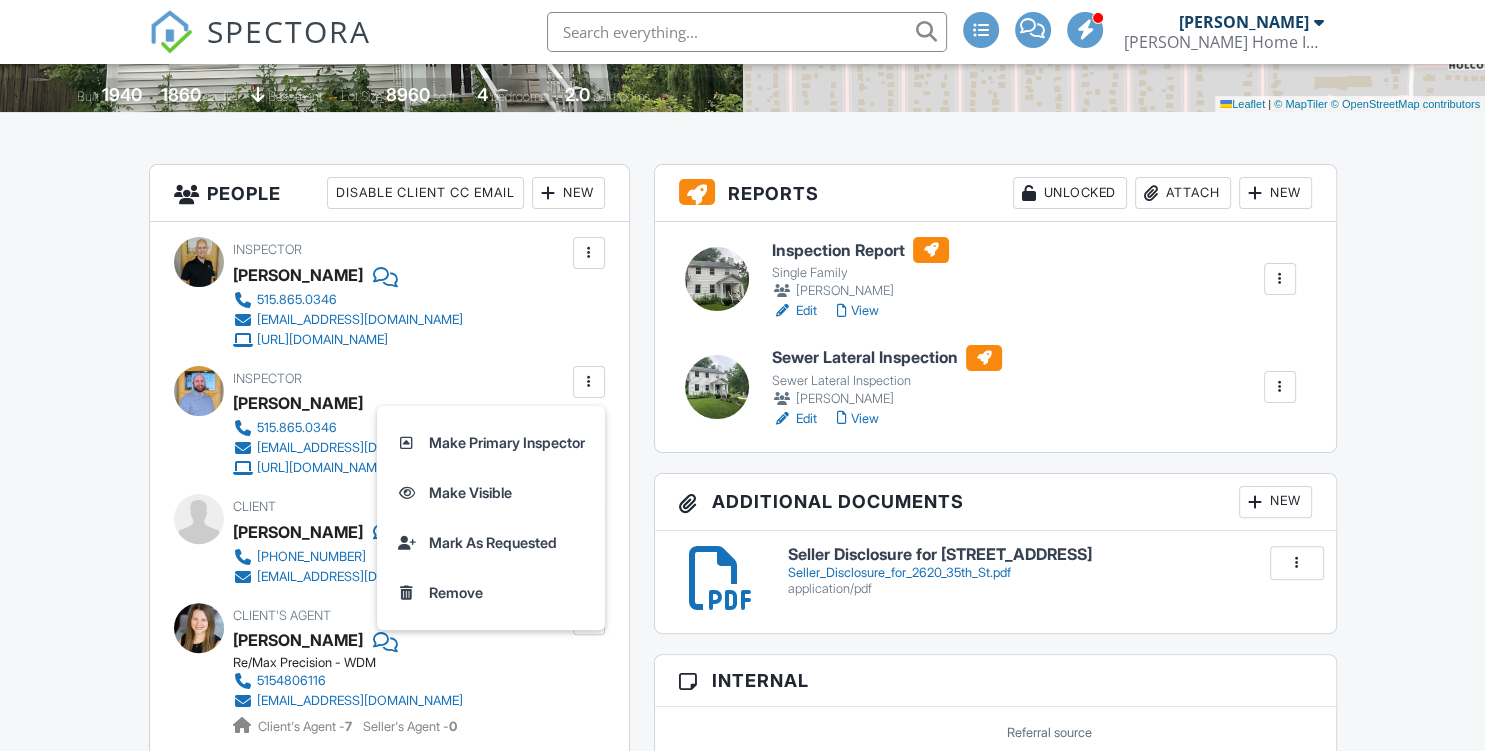 click at bounding box center (1280, 387) 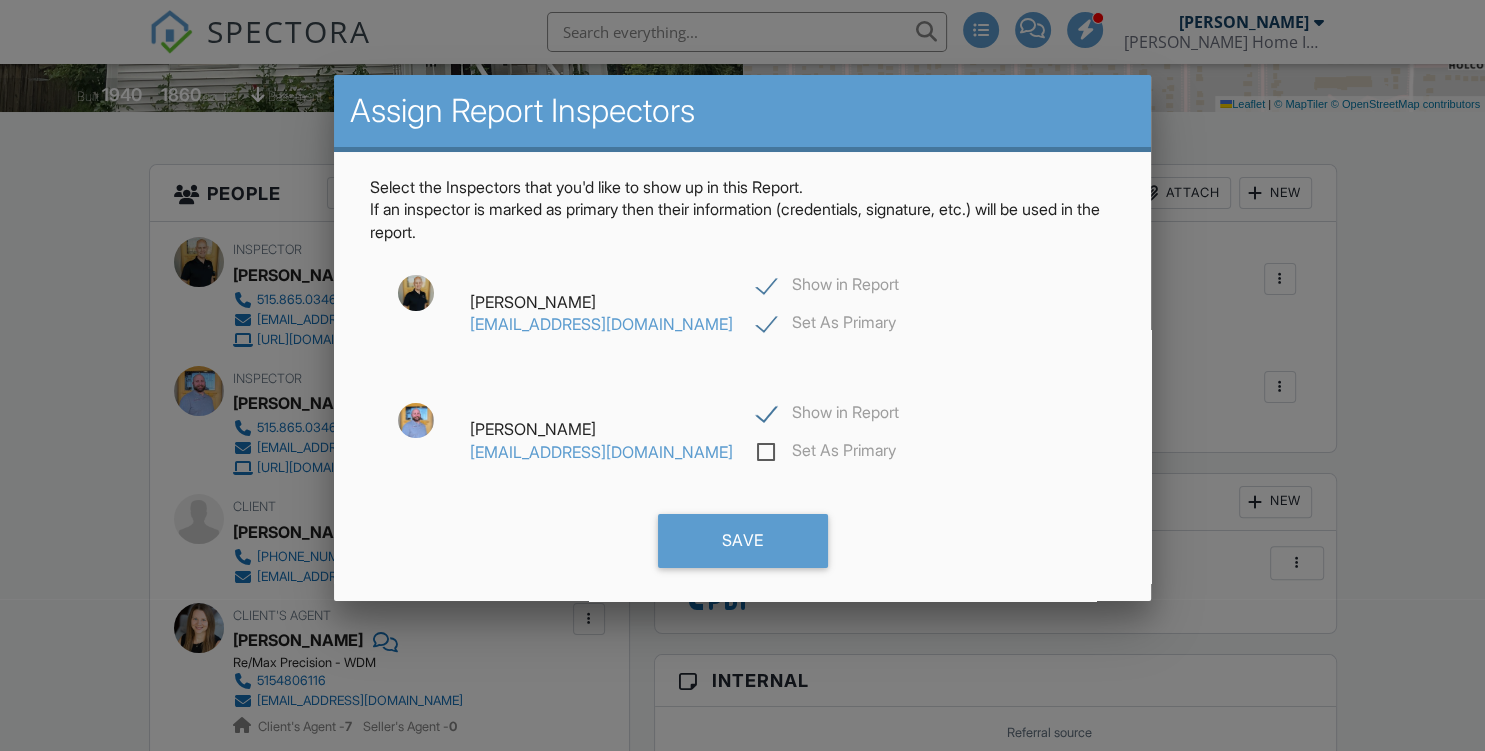 click on "Set As Primary" at bounding box center [826, 453] 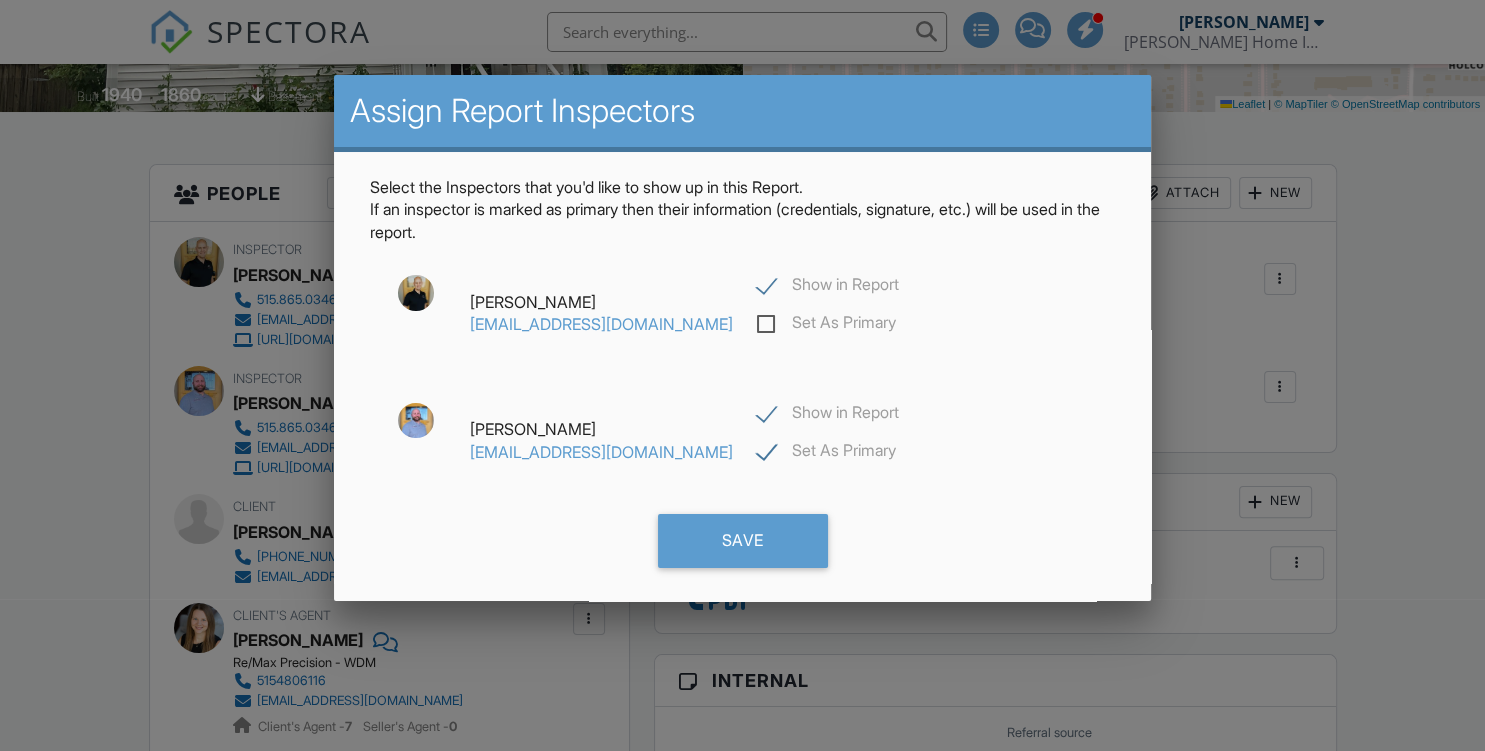 checkbox on "false" 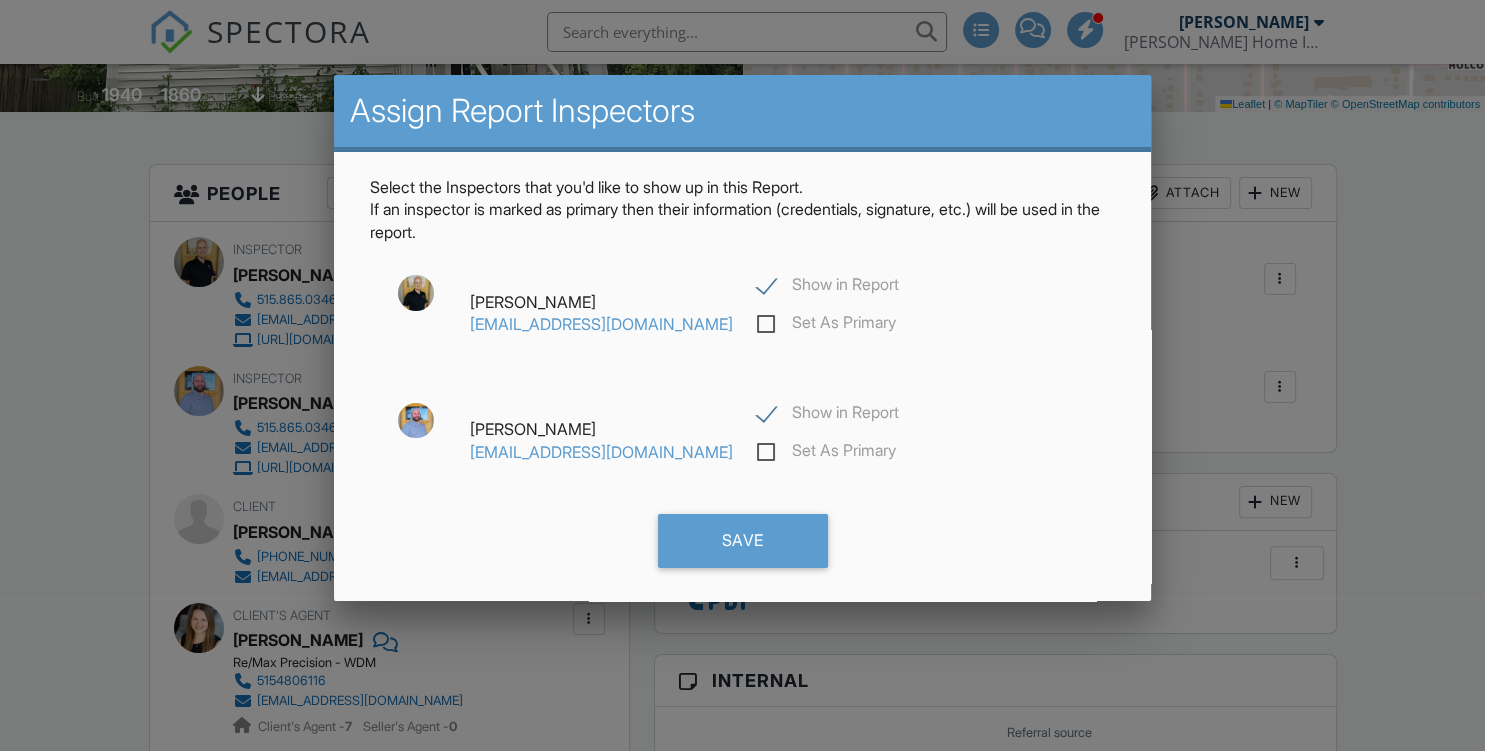 checkbox on "false" 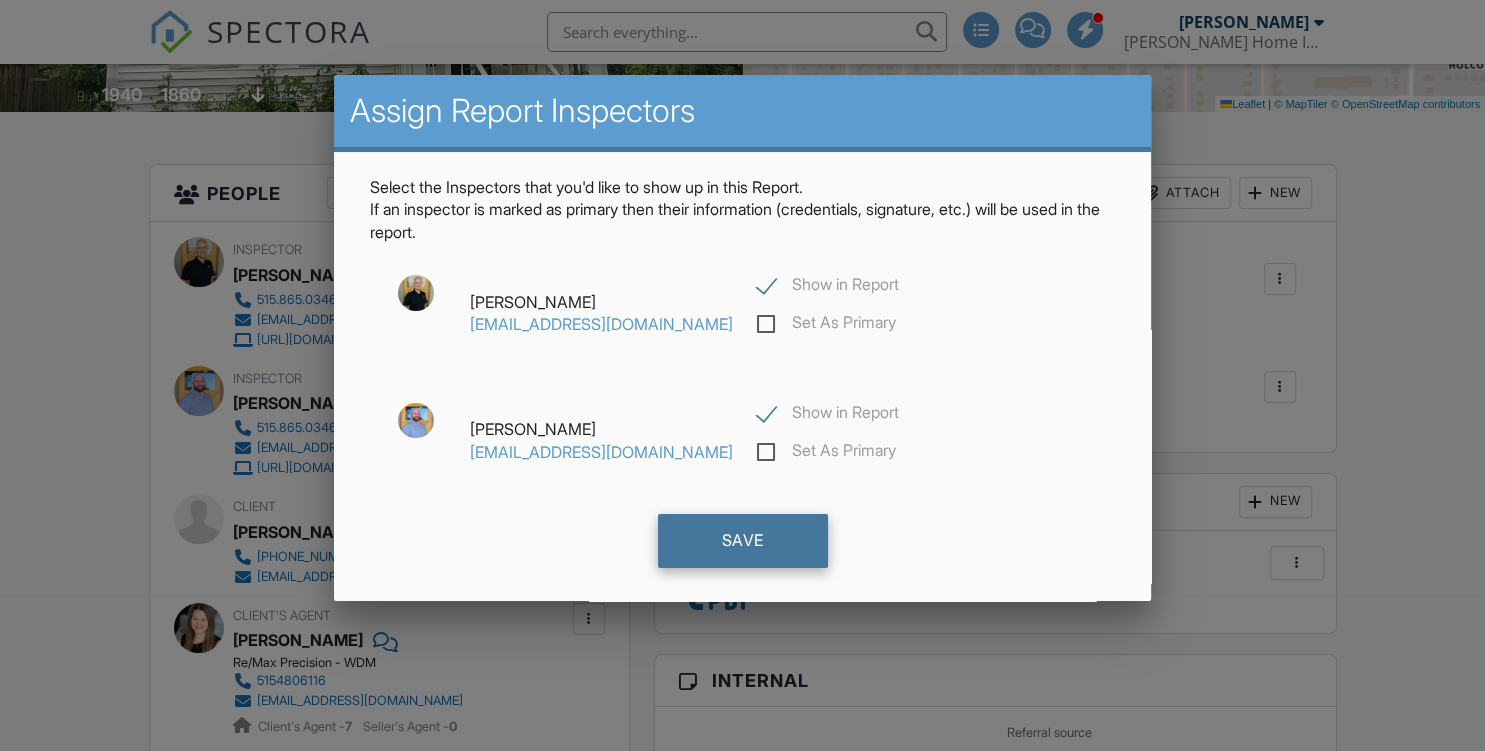 click on "Save" at bounding box center (743, 541) 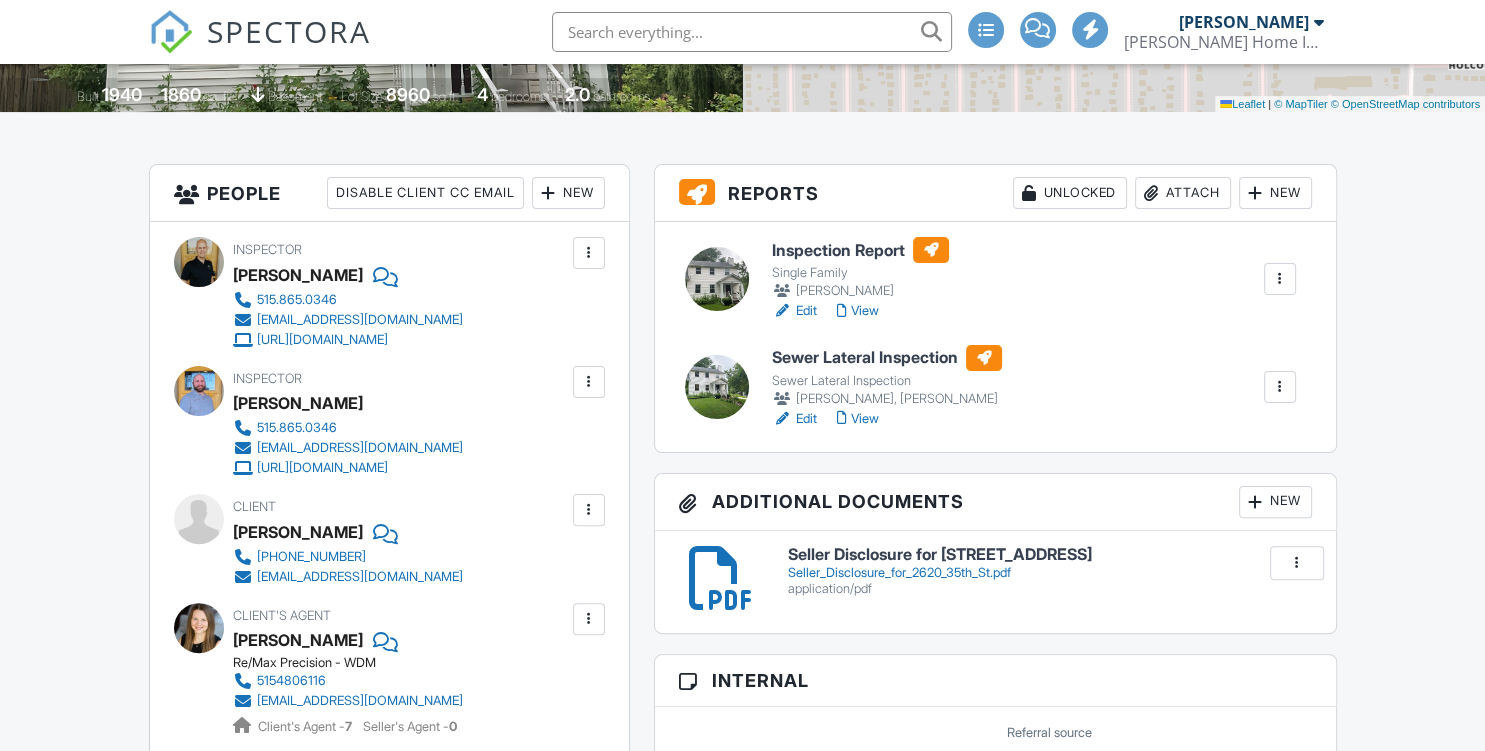 scroll, scrollTop: 422, scrollLeft: 0, axis: vertical 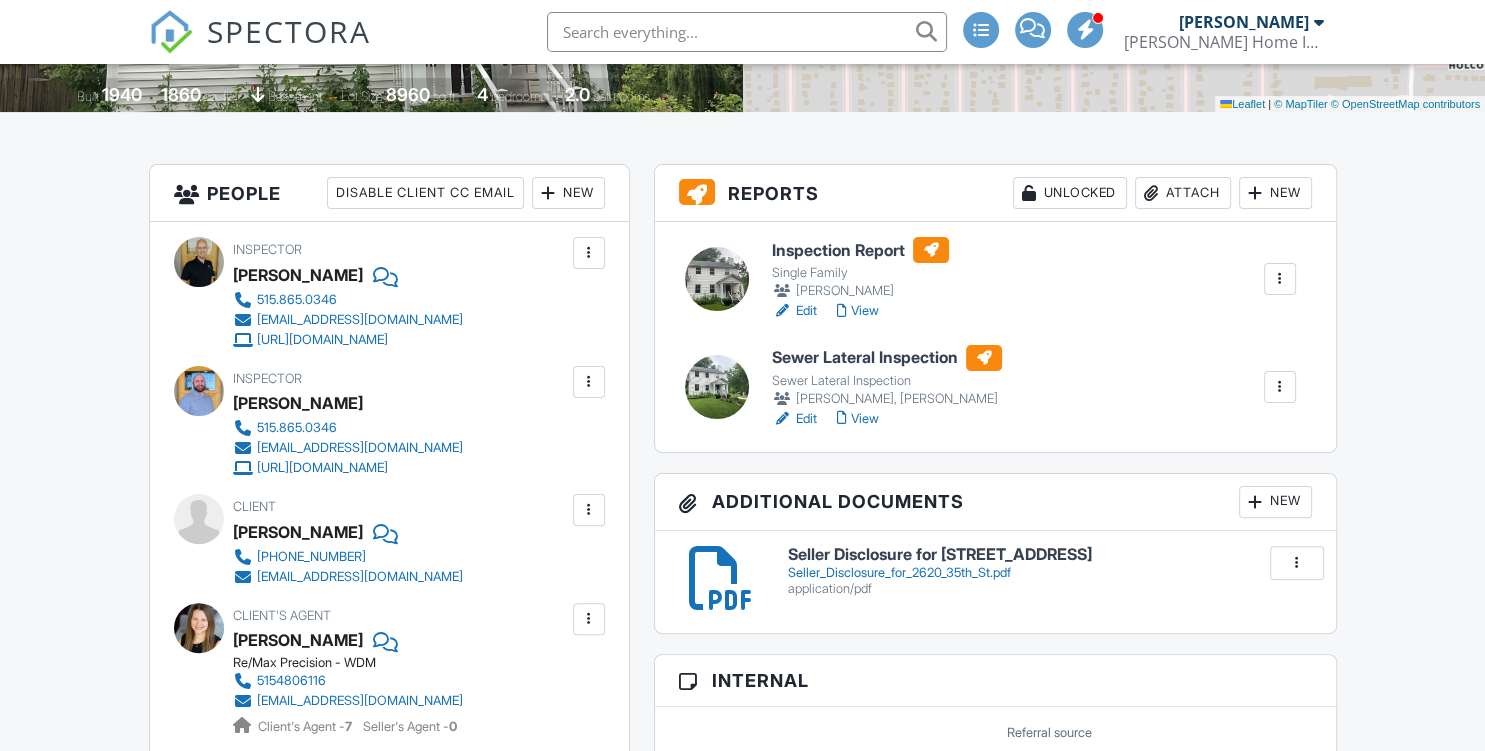 click at bounding box center (1280, 387) 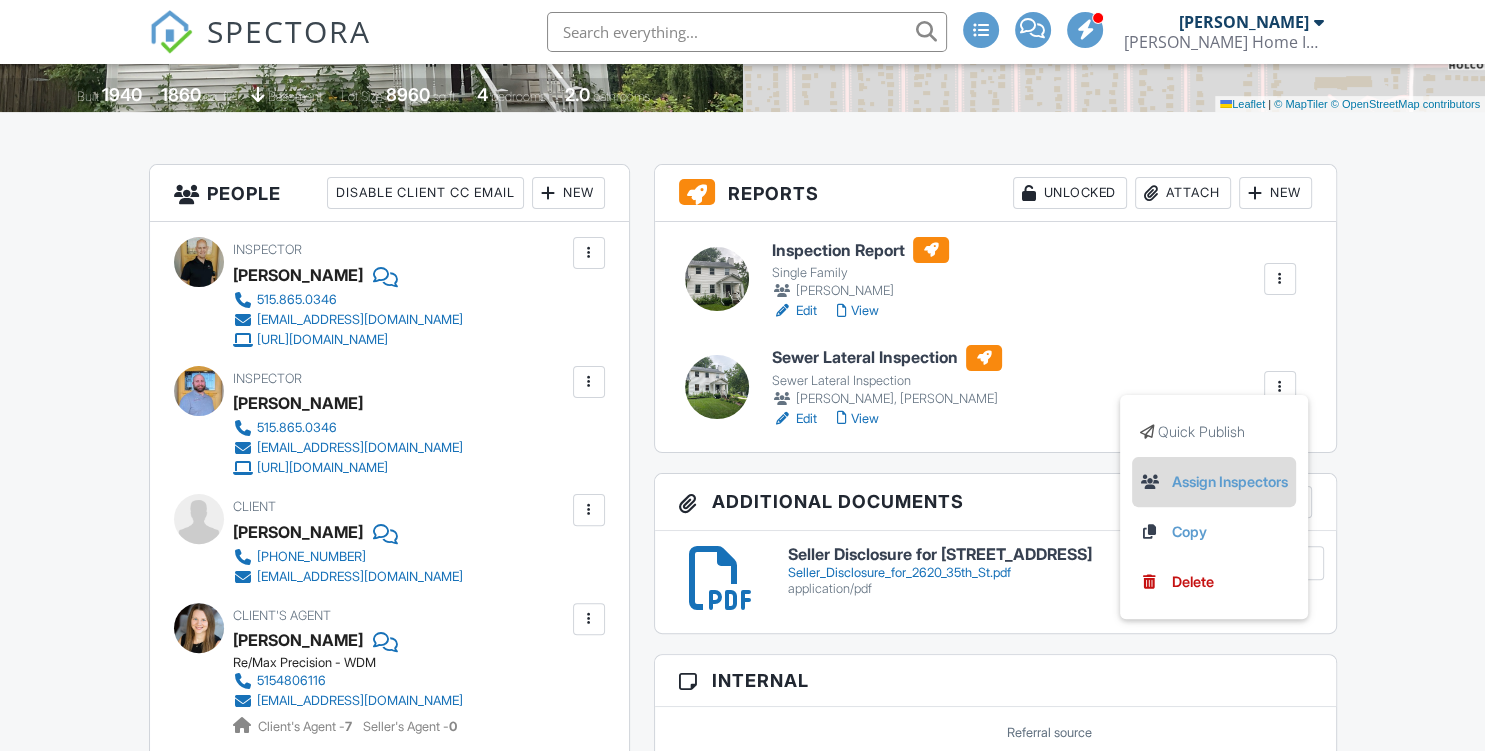 click on "Assign Inspectors" at bounding box center (1214, 482) 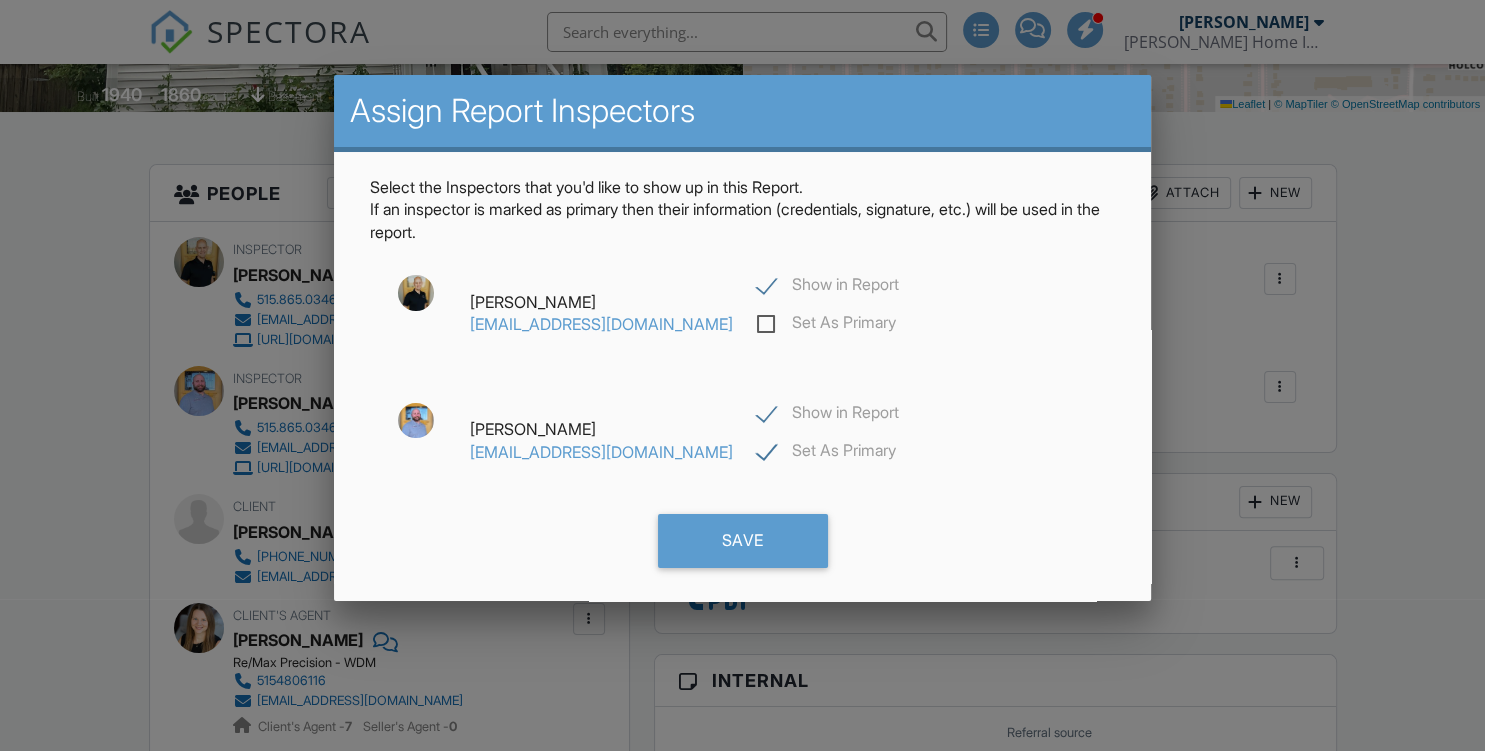 click on "Show in Report" at bounding box center [828, 287] 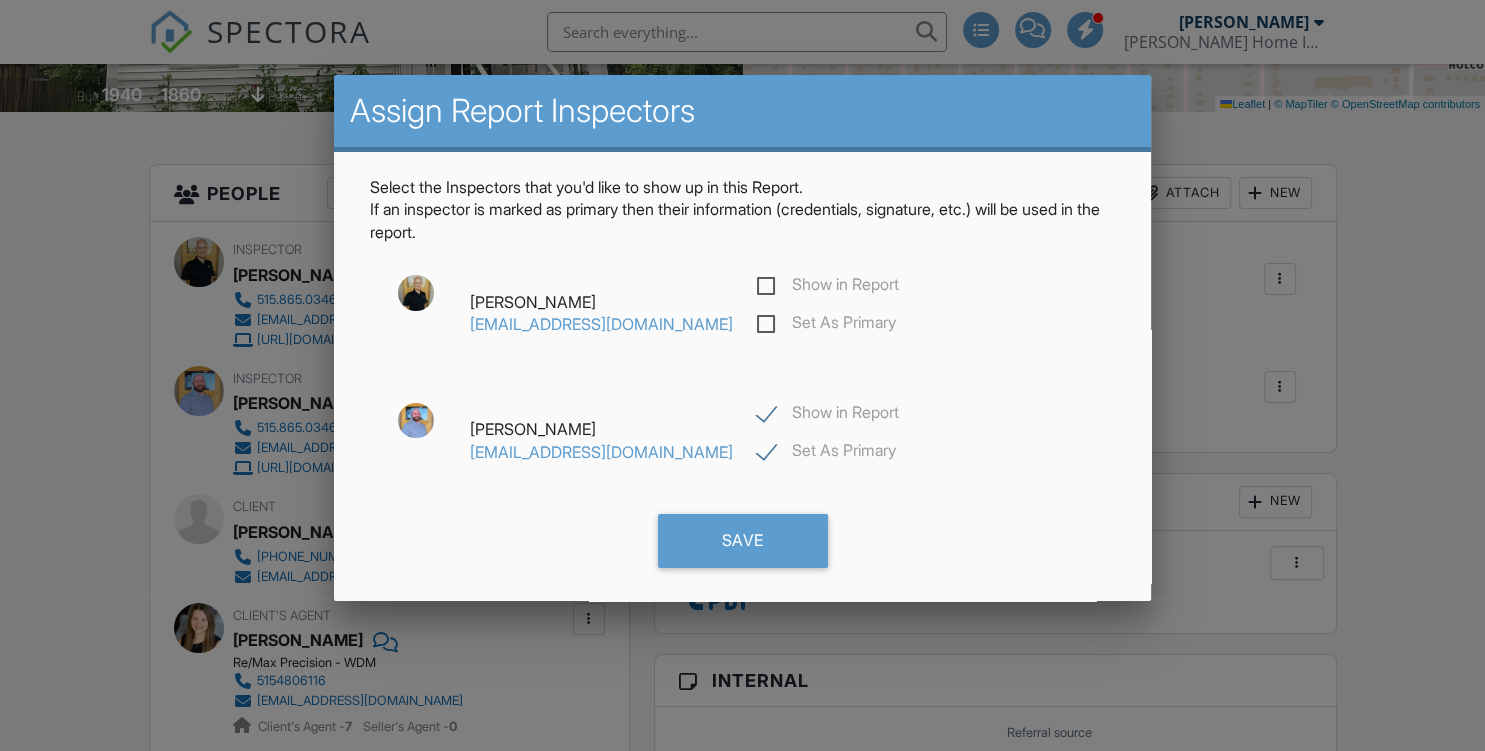 checkbox on "false" 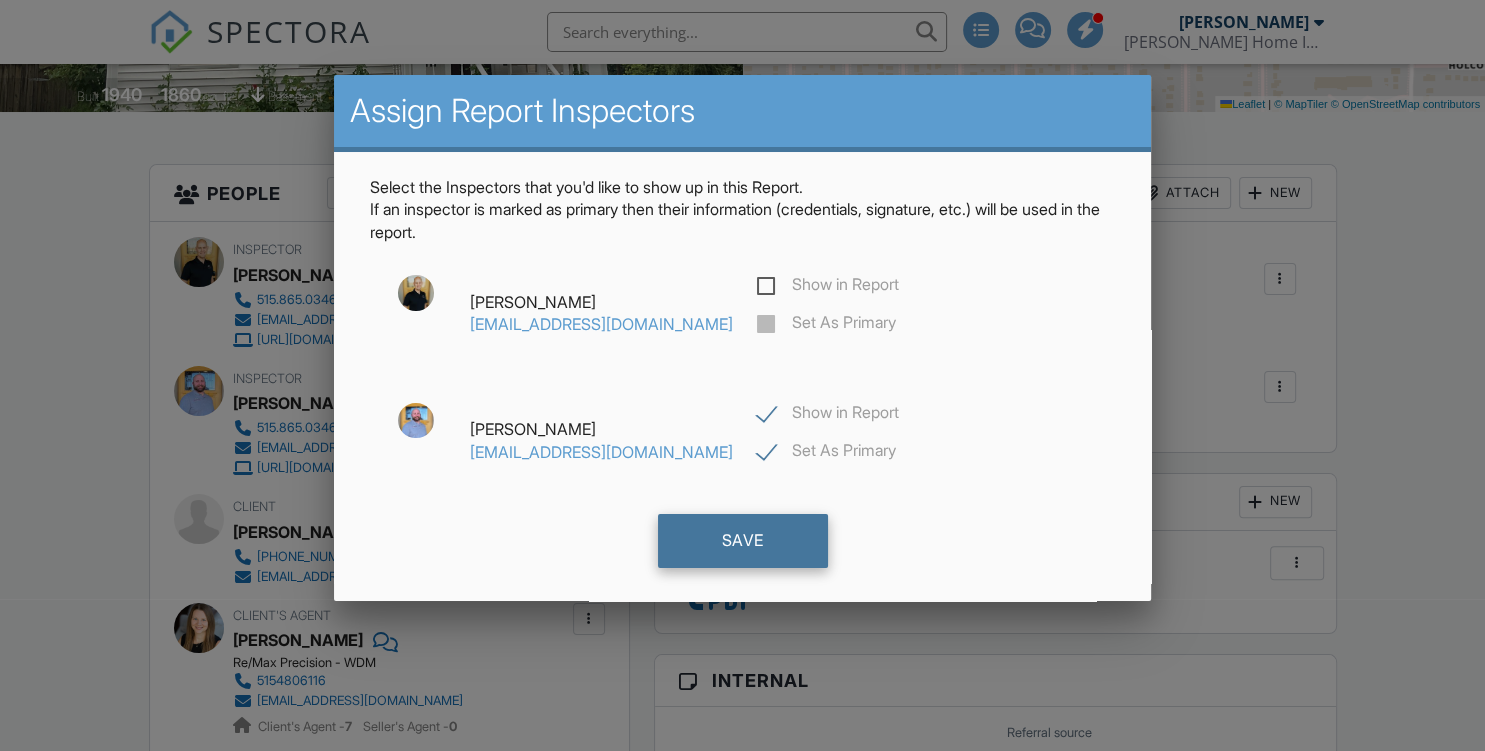 click on "Save" at bounding box center (743, 541) 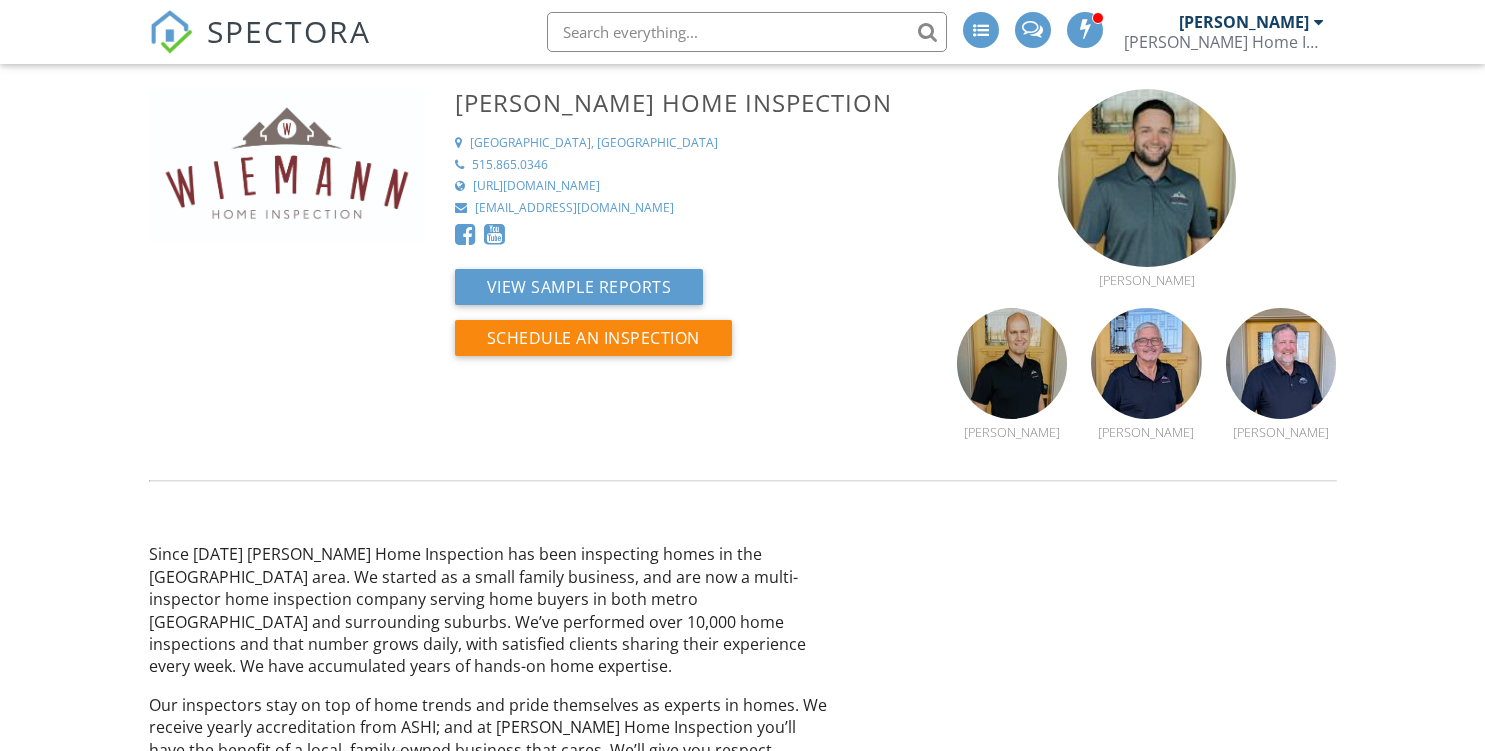 scroll, scrollTop: 0, scrollLeft: 0, axis: both 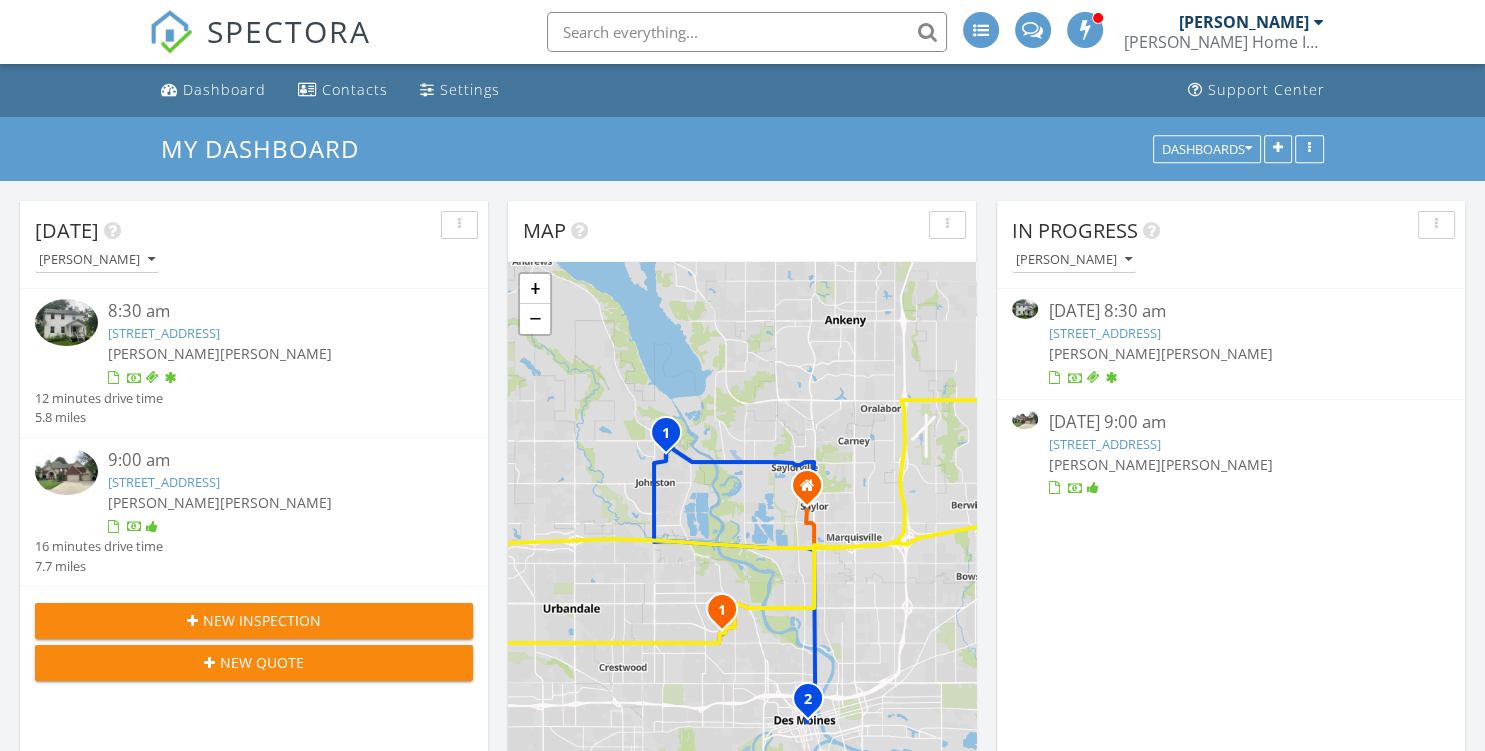 click on "2620 35th St, Des Moines, IA 50310" at bounding box center [1104, 333] 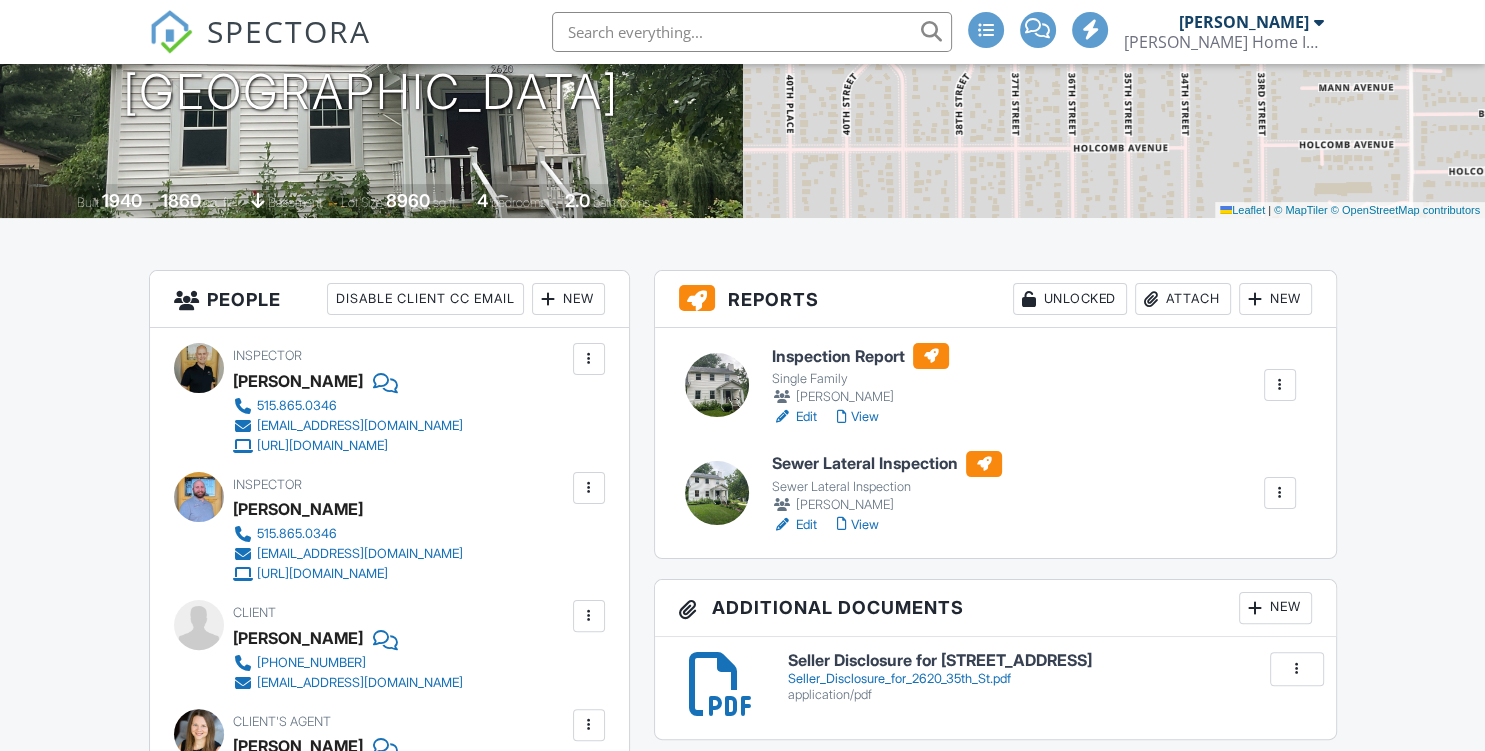 scroll, scrollTop: 317, scrollLeft: 0, axis: vertical 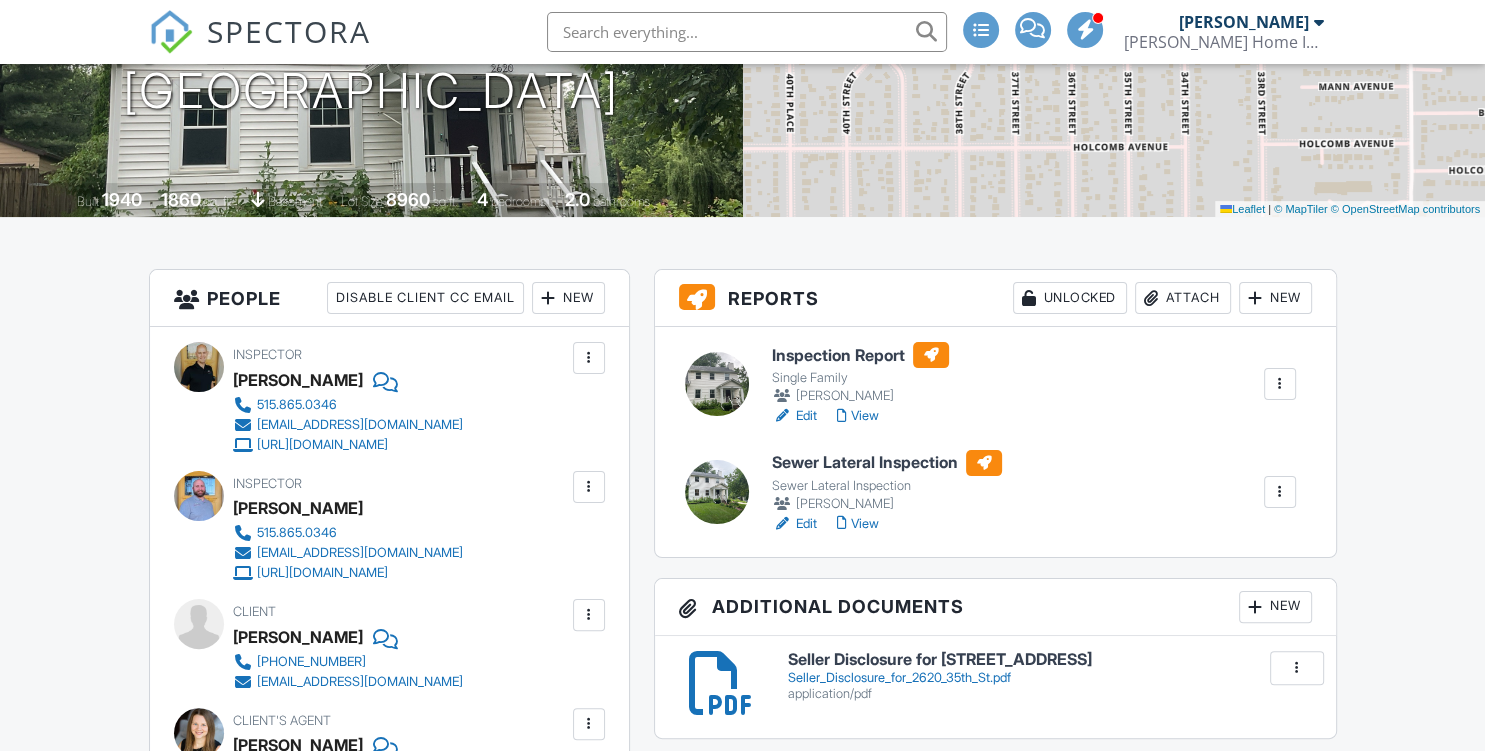 click on "View" at bounding box center (858, 524) 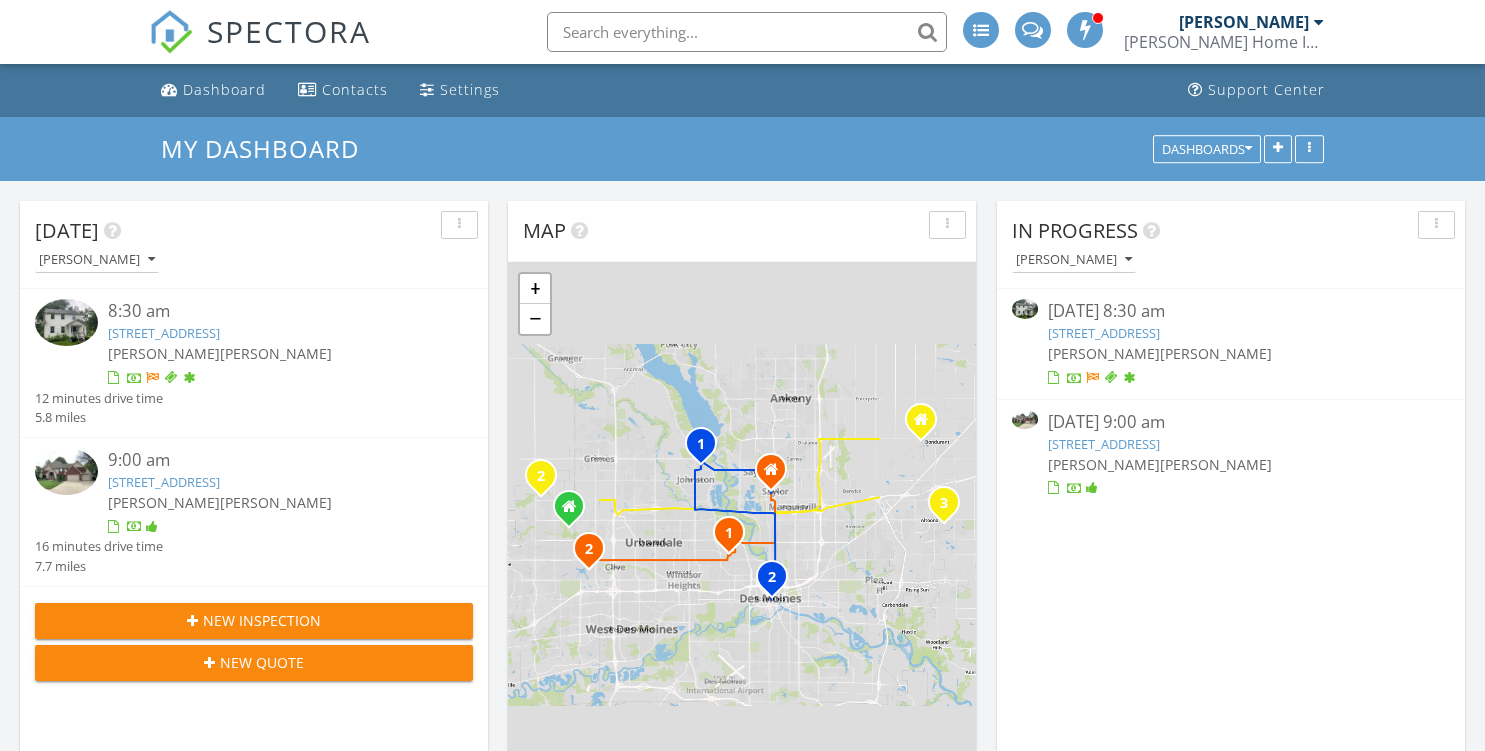 scroll, scrollTop: 0, scrollLeft: 0, axis: both 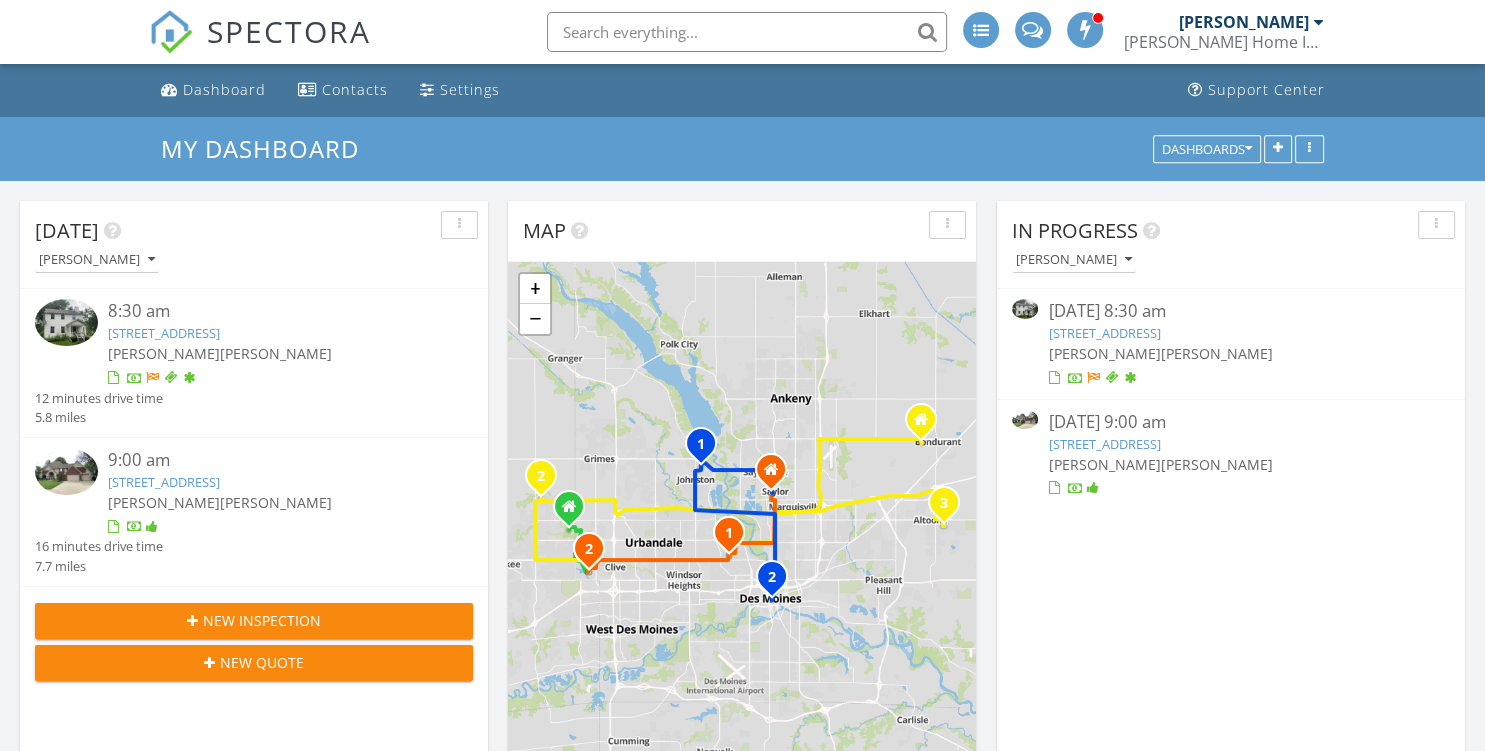 click on "13300 Cedarwood Ave, Clive, IA 50325" at bounding box center [1104, 444] 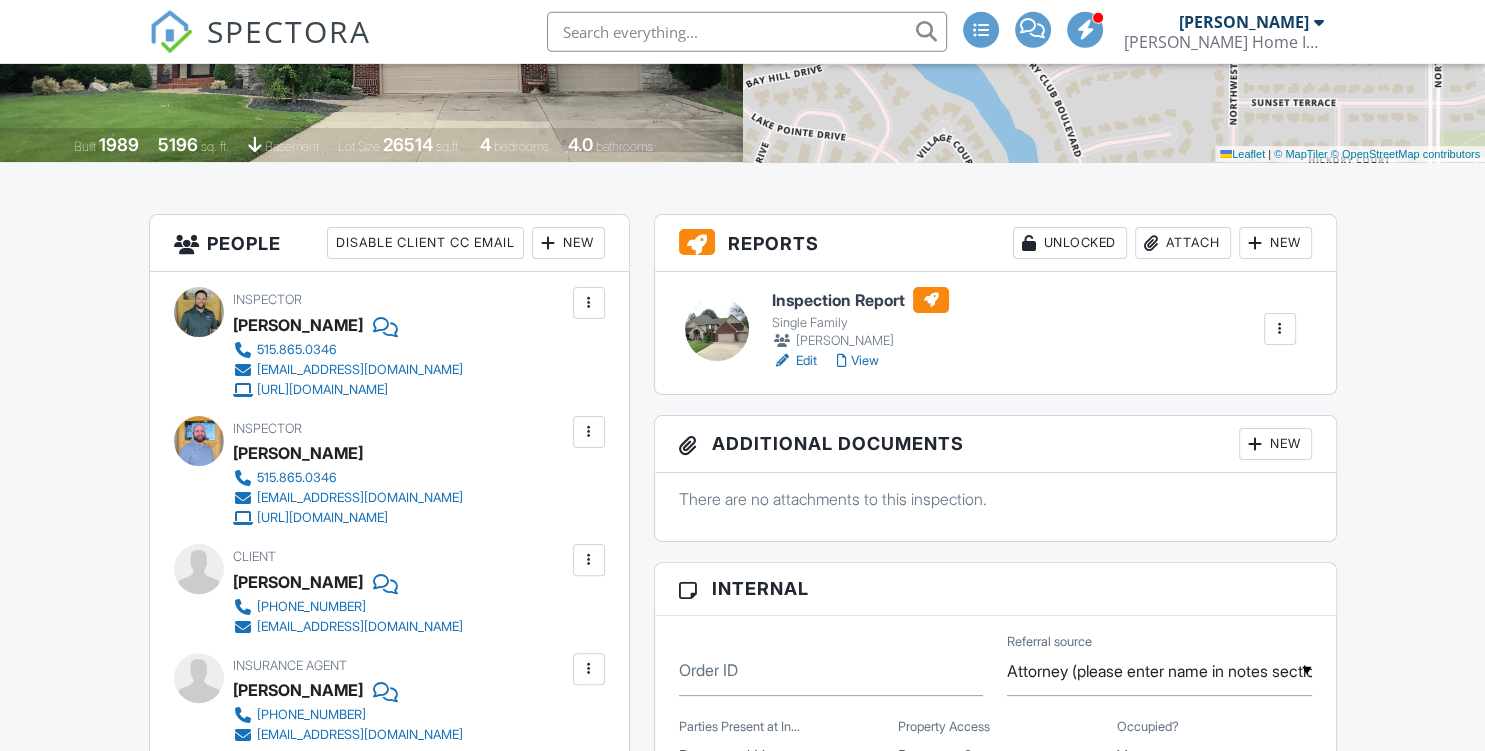 scroll, scrollTop: 0, scrollLeft: 0, axis: both 